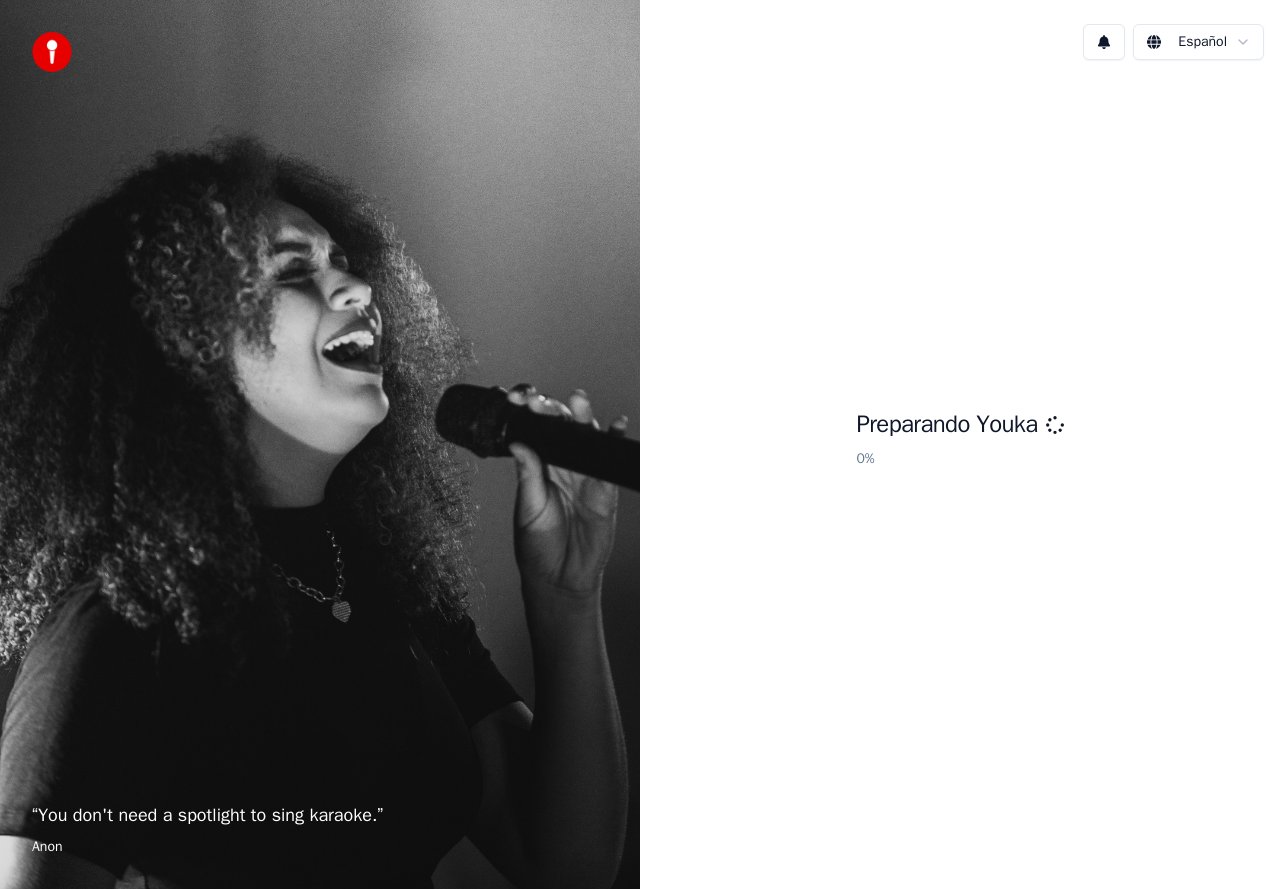 scroll, scrollTop: 0, scrollLeft: 0, axis: both 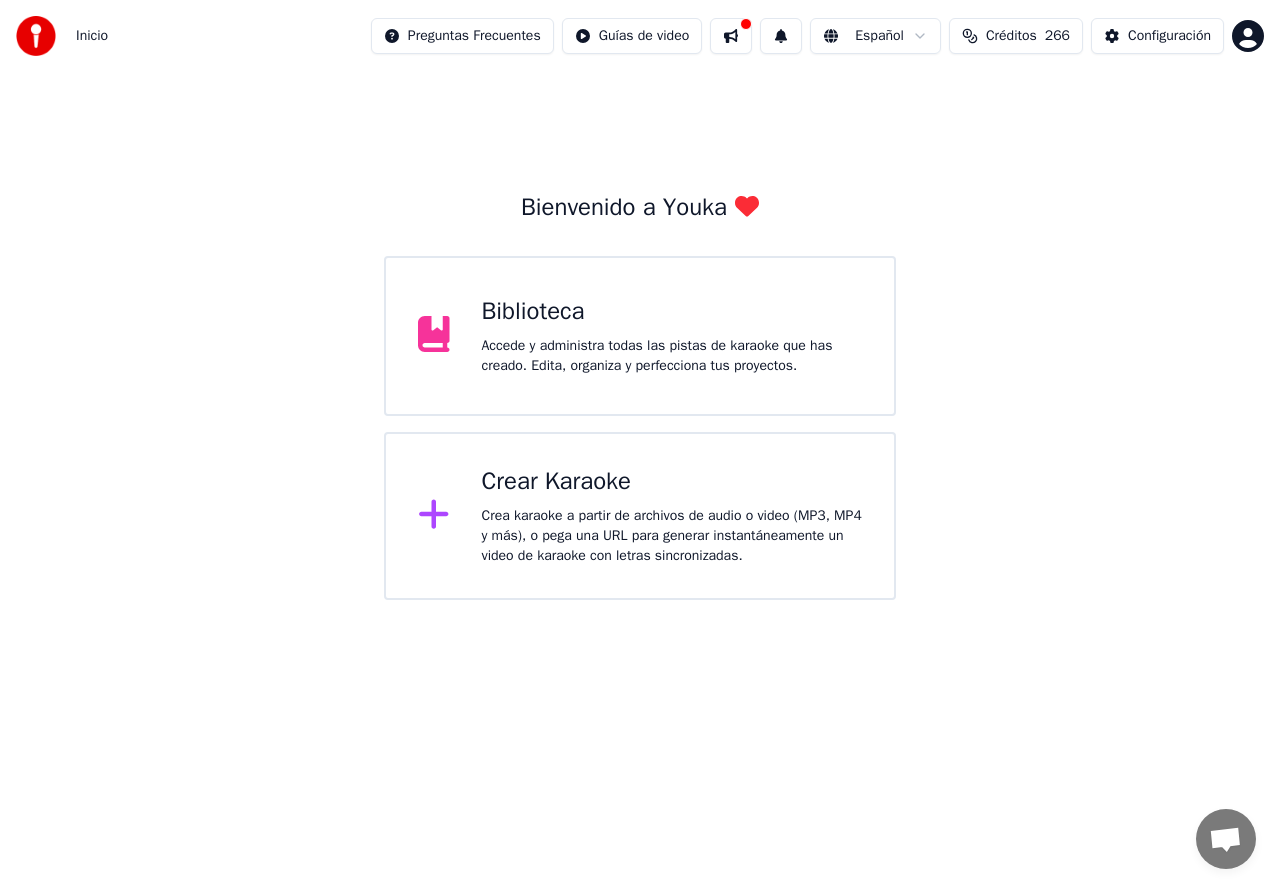 click on "Crear Karaoke" at bounding box center (672, 482) 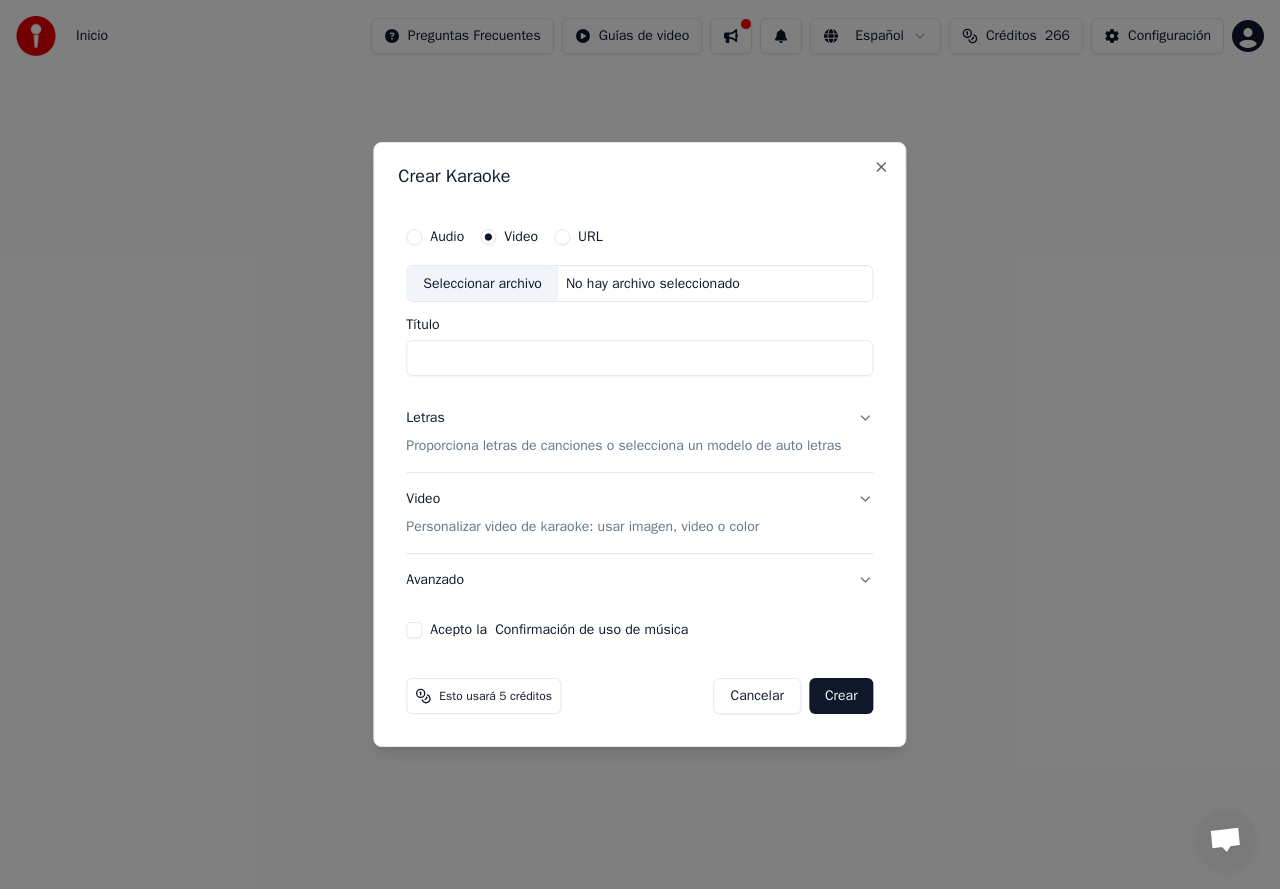 click on "Seleccionar archivo" at bounding box center [482, 284] 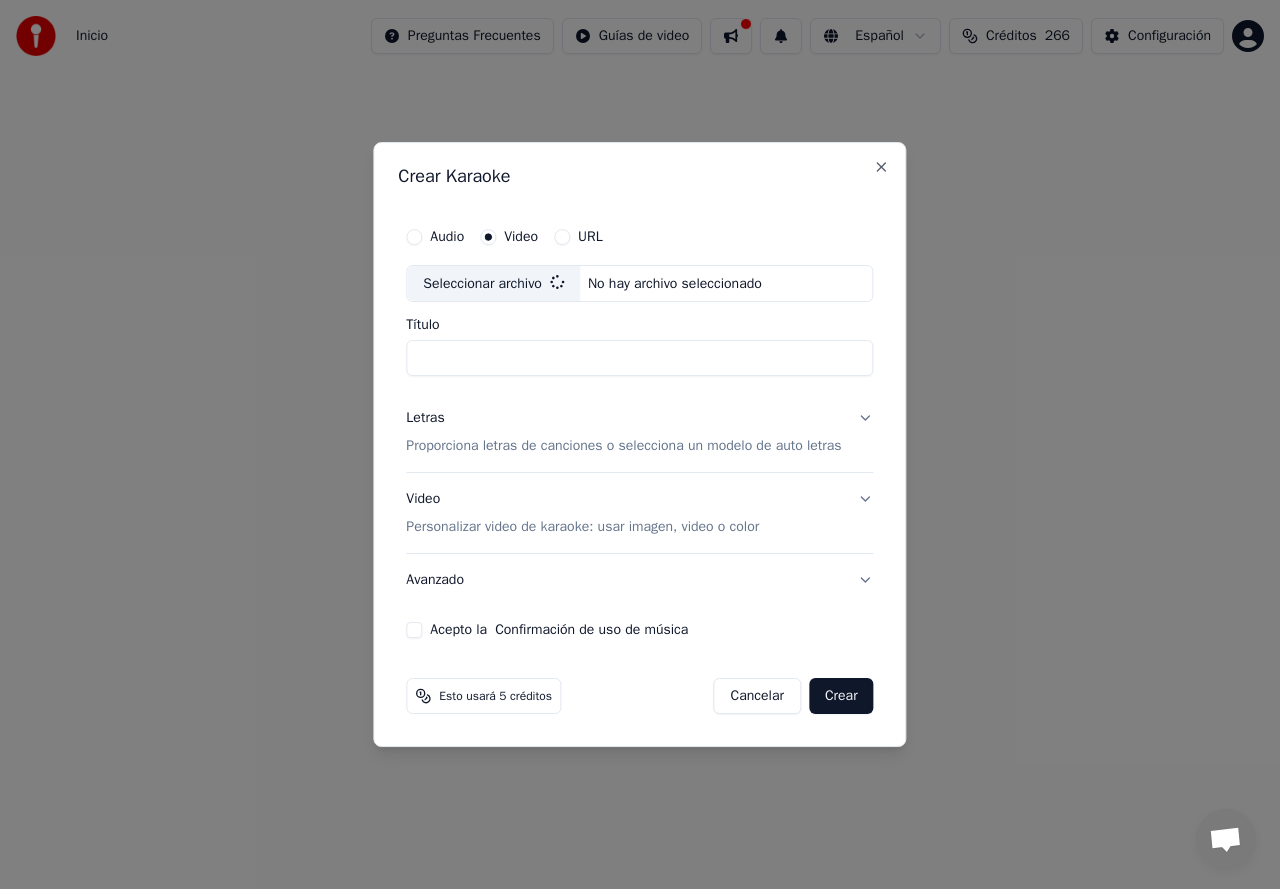 type on "**********" 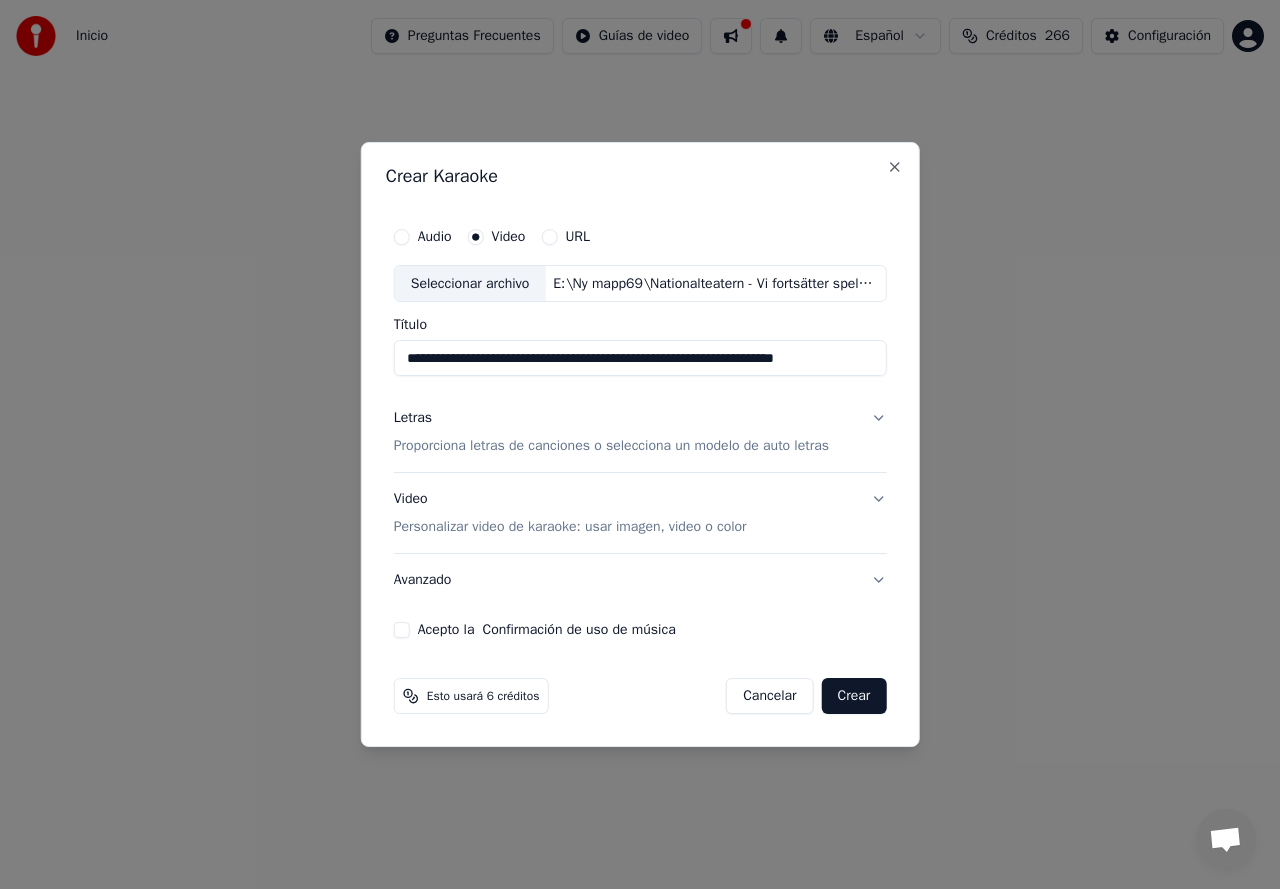 click on "Proporciona letras de canciones o selecciona un modelo de auto letras" at bounding box center [611, 447] 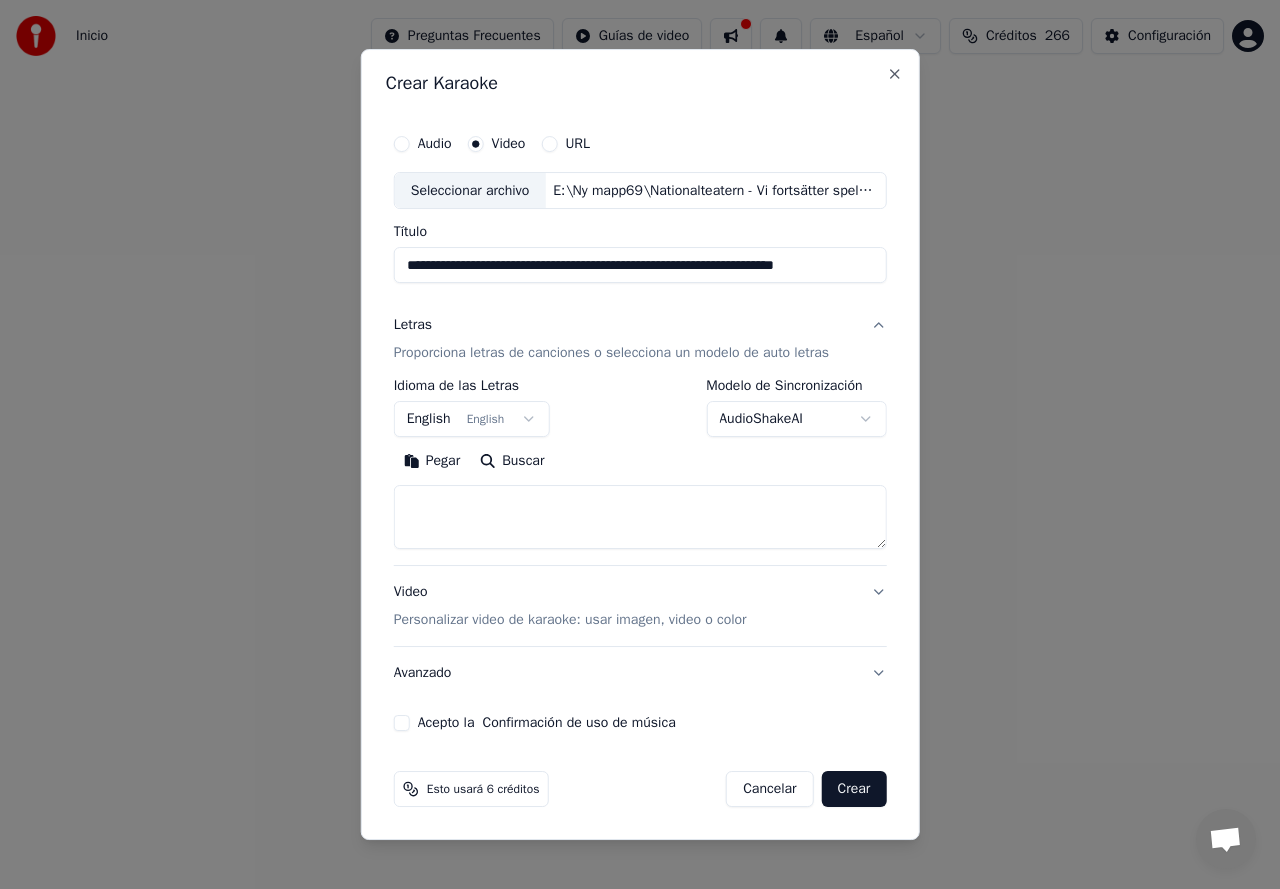 click at bounding box center [640, 518] 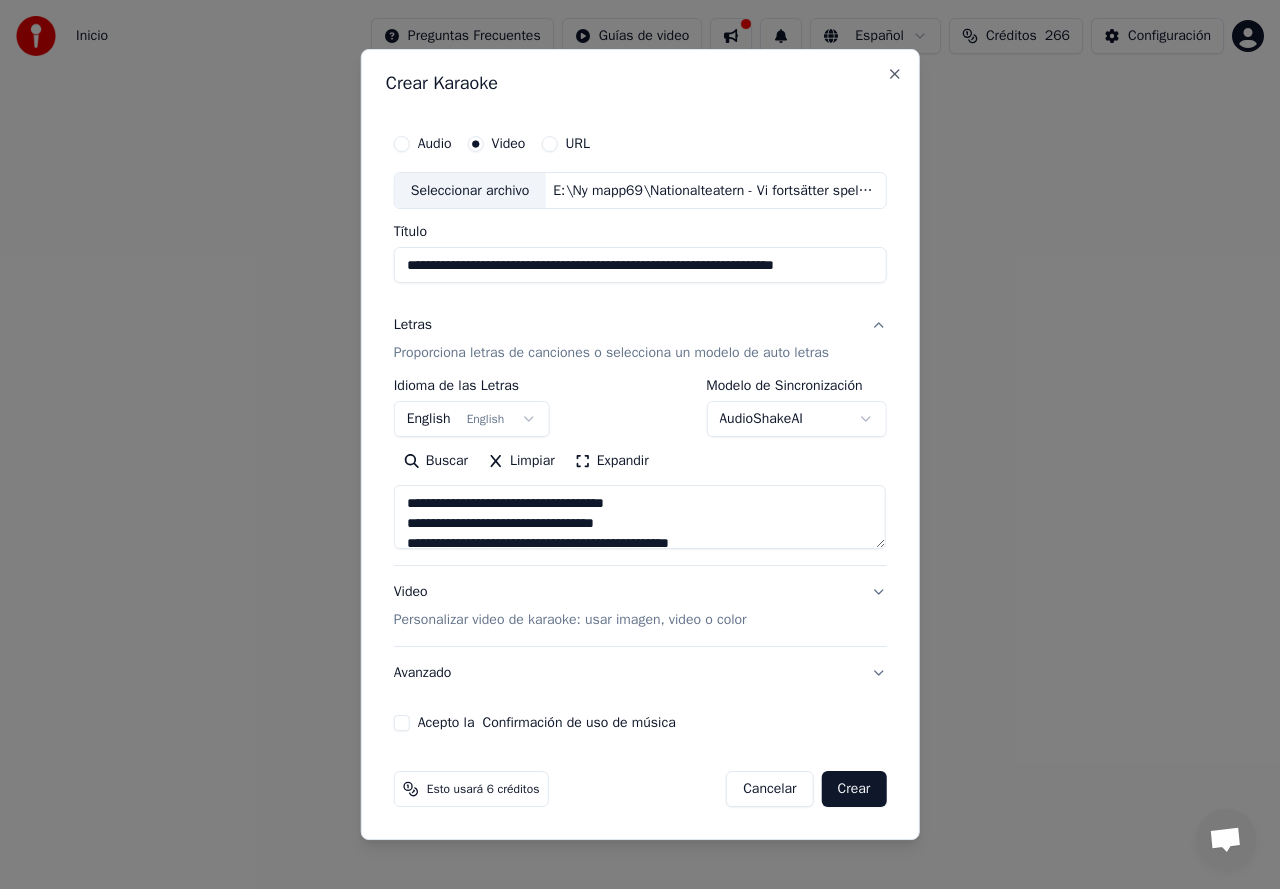 scroll, scrollTop: 785, scrollLeft: 0, axis: vertical 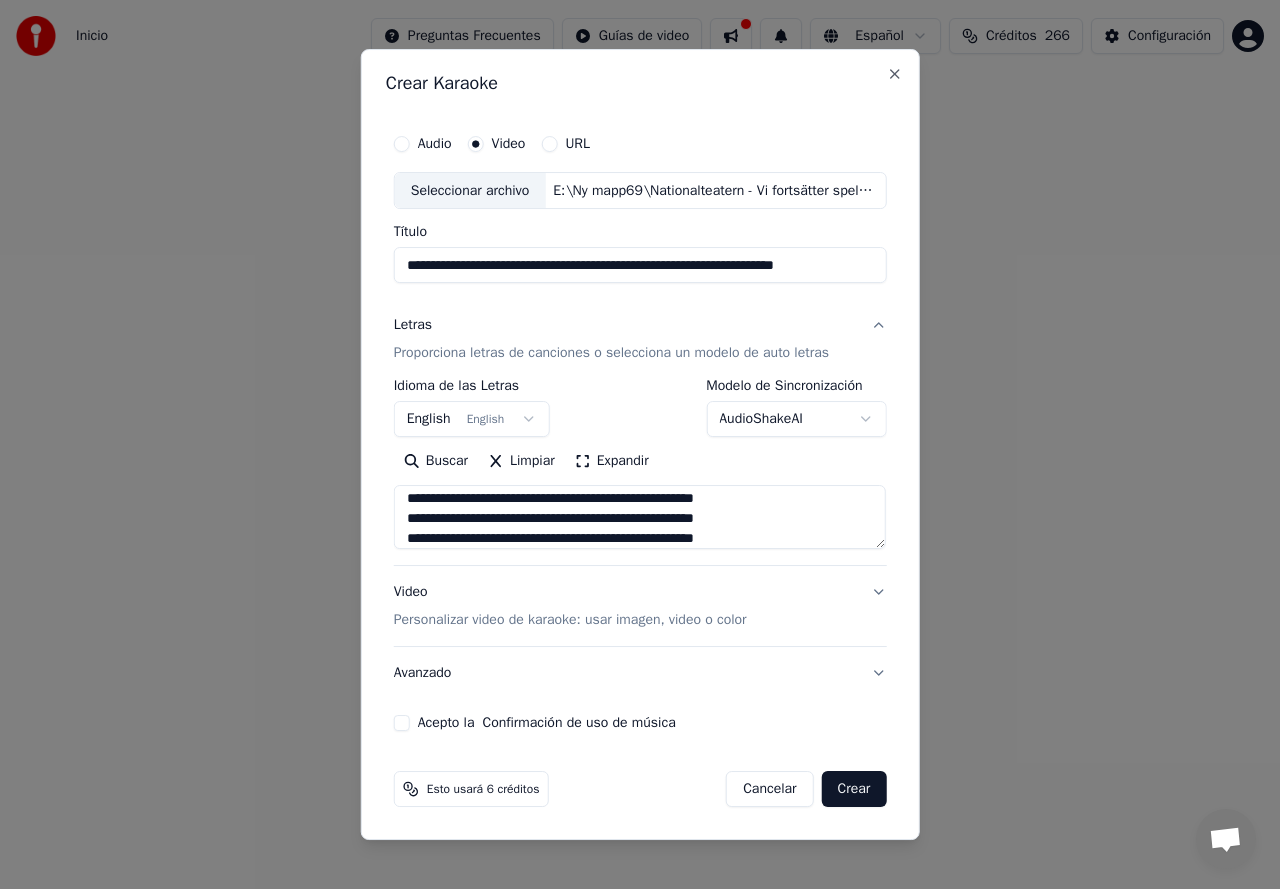 type on "**********" 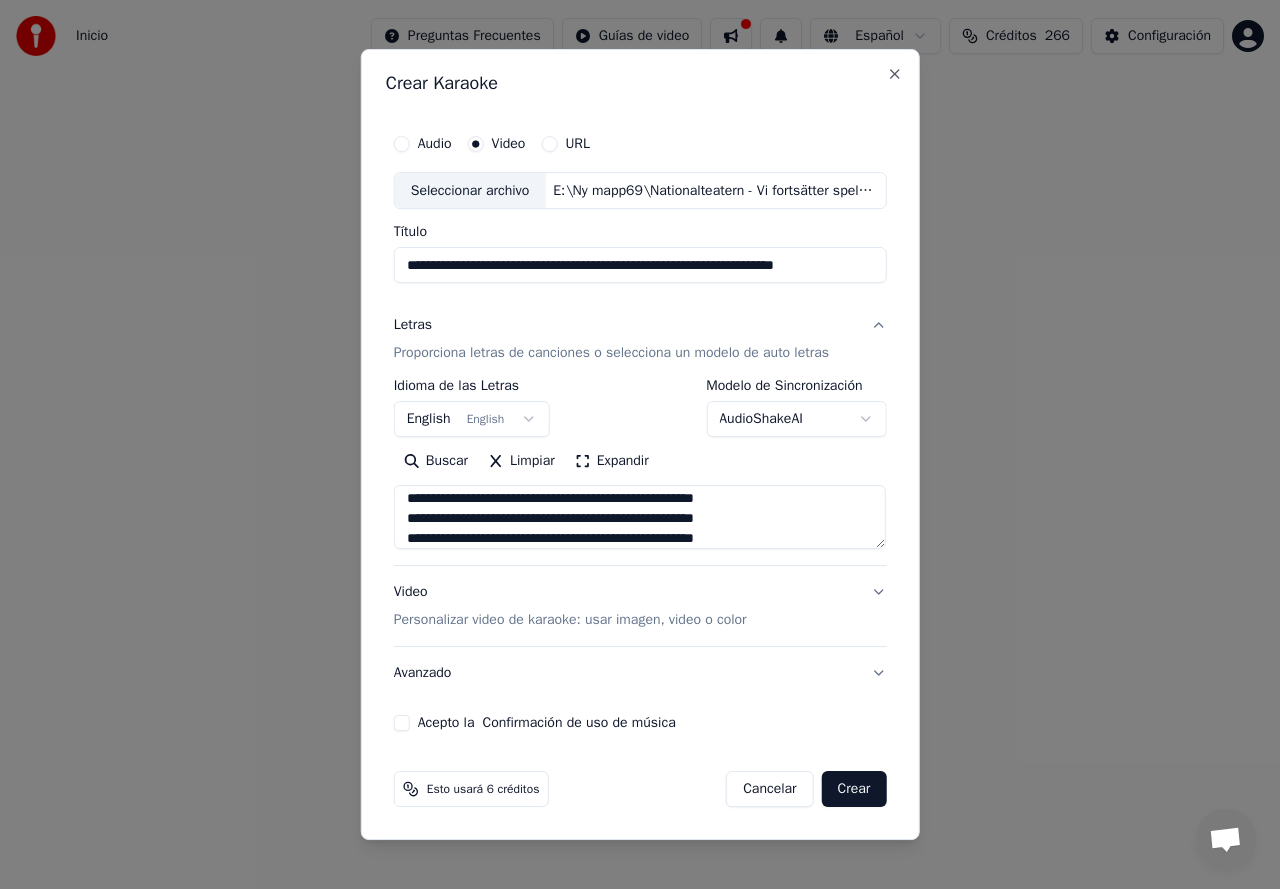 click on "English English" at bounding box center (472, 420) 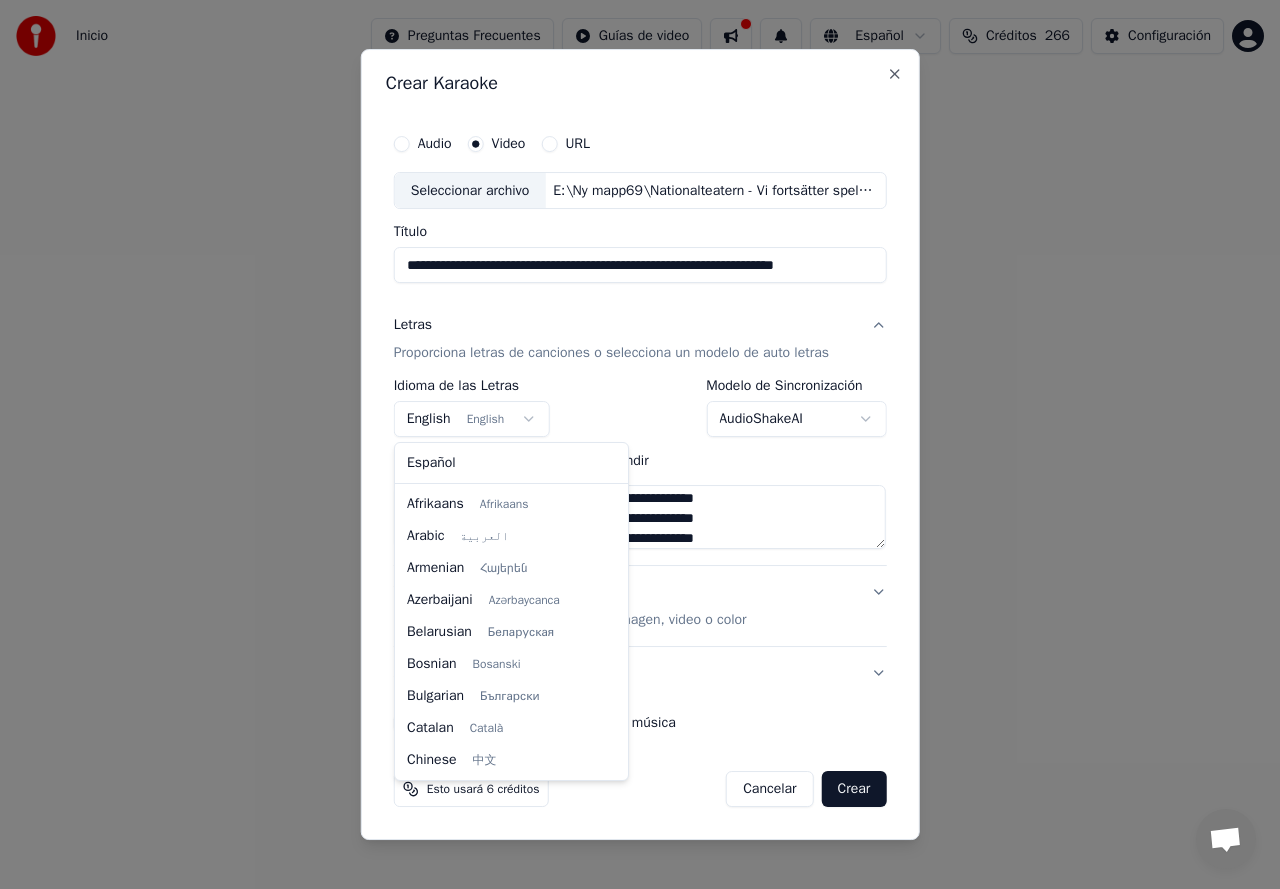 scroll, scrollTop: 160, scrollLeft: 0, axis: vertical 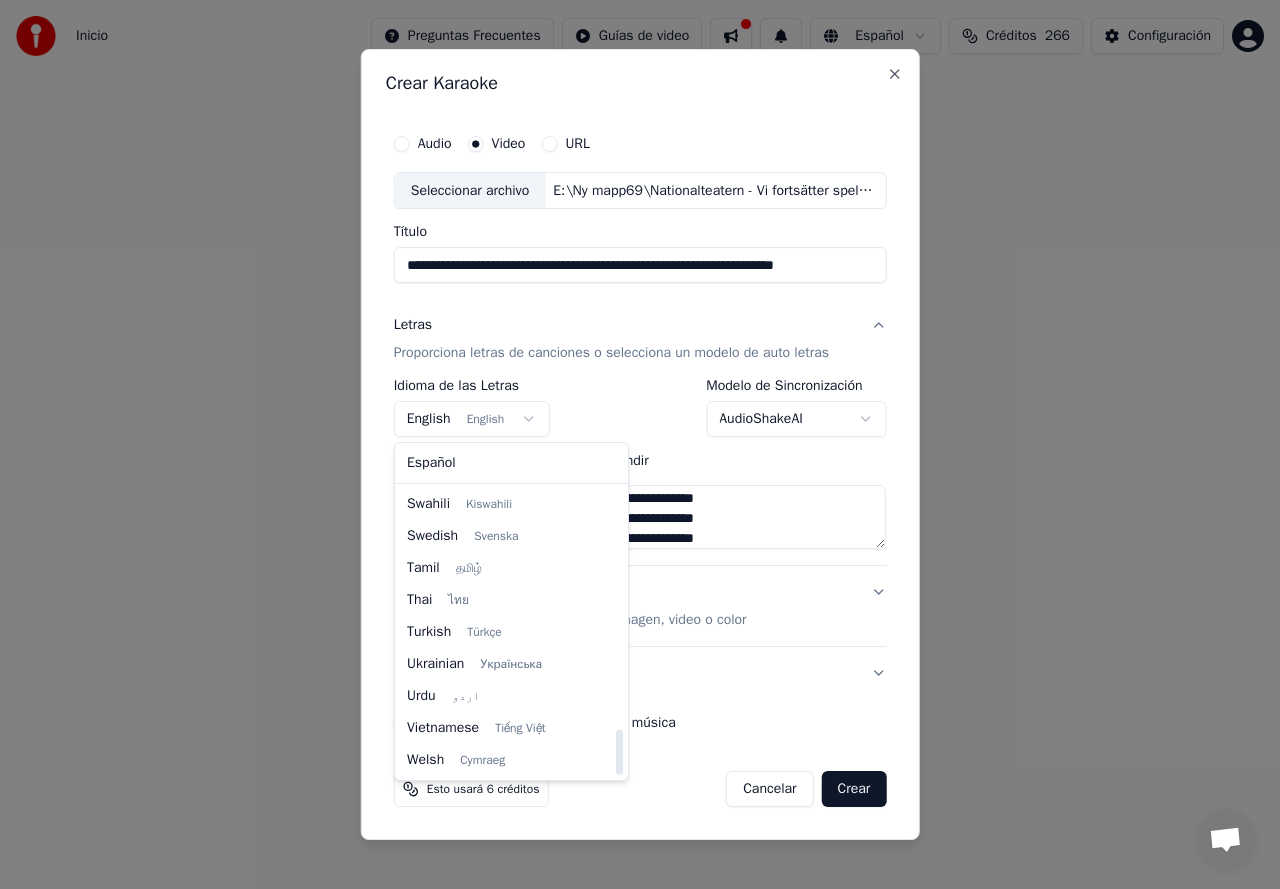select on "**" 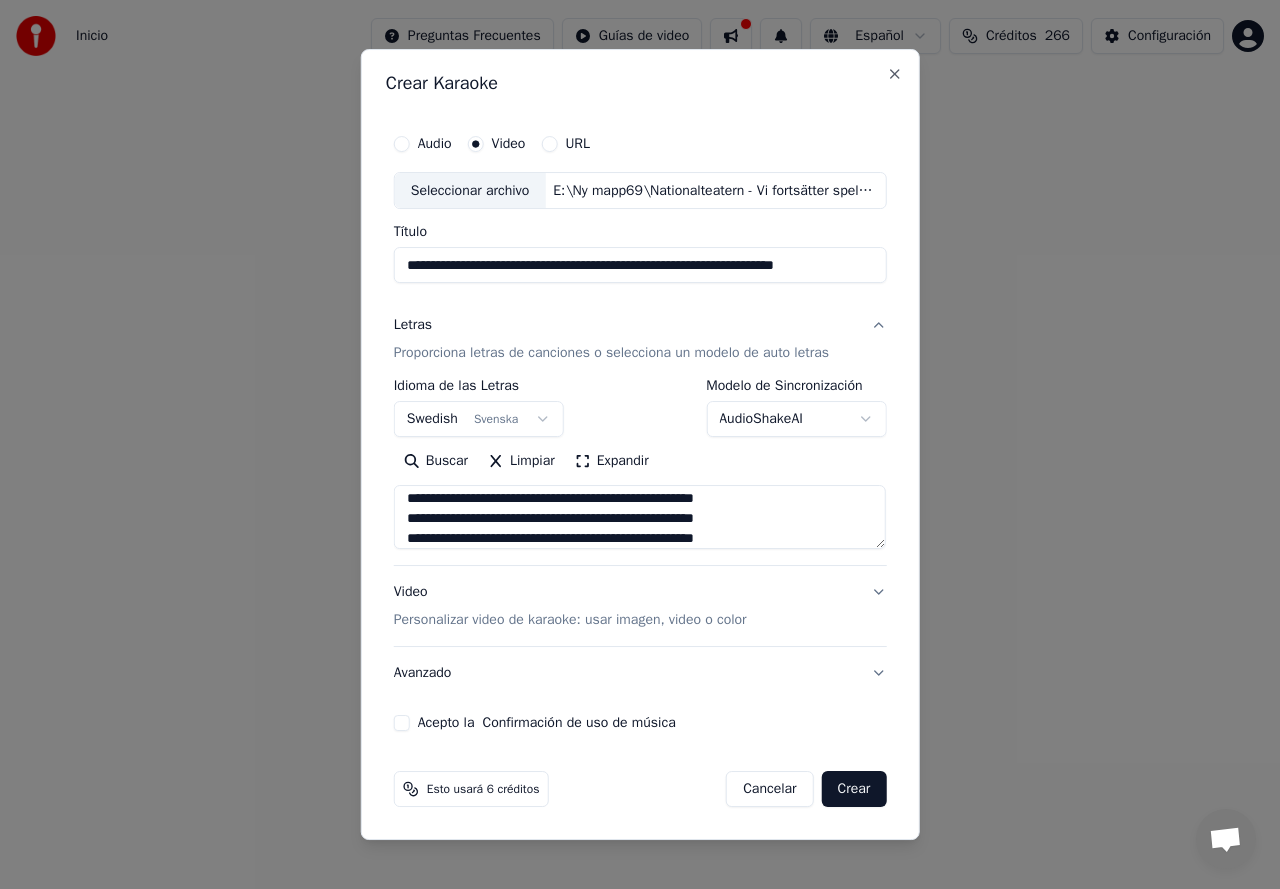 click on "Acepto la   Confirmación de uso de música" at bounding box center (402, 723) 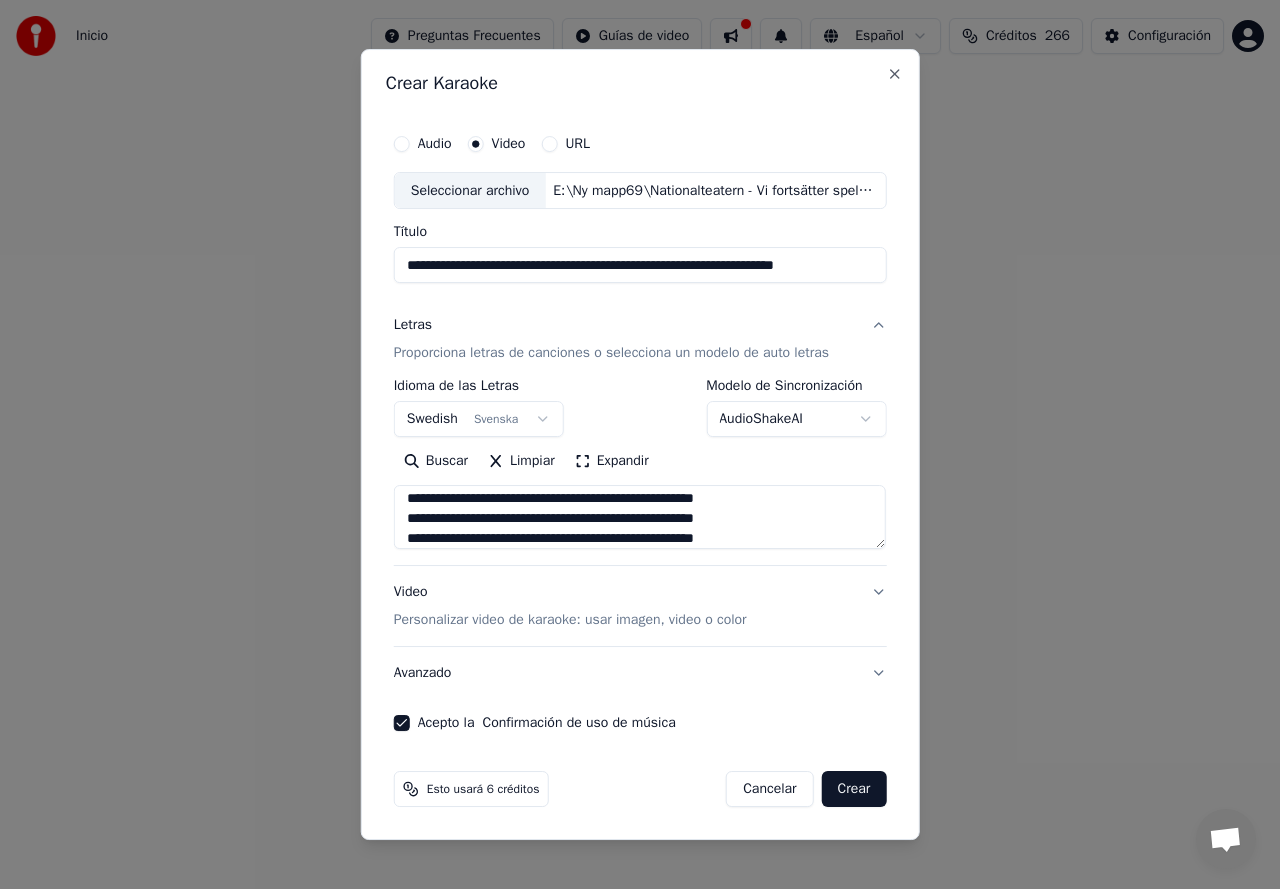 click on "Personalizar video de karaoke: usar imagen, video o color" at bounding box center [570, 620] 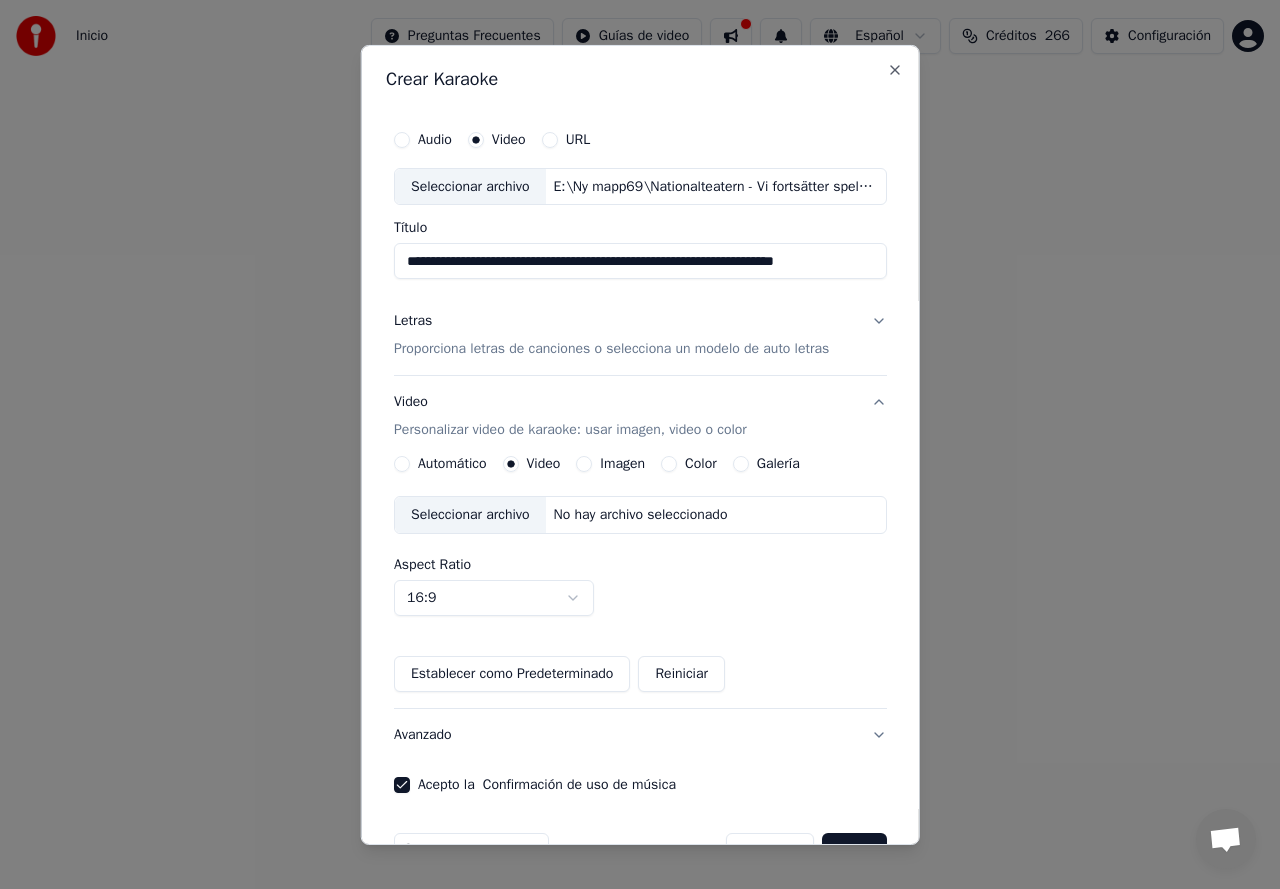 click on "Imagen" at bounding box center [584, 464] 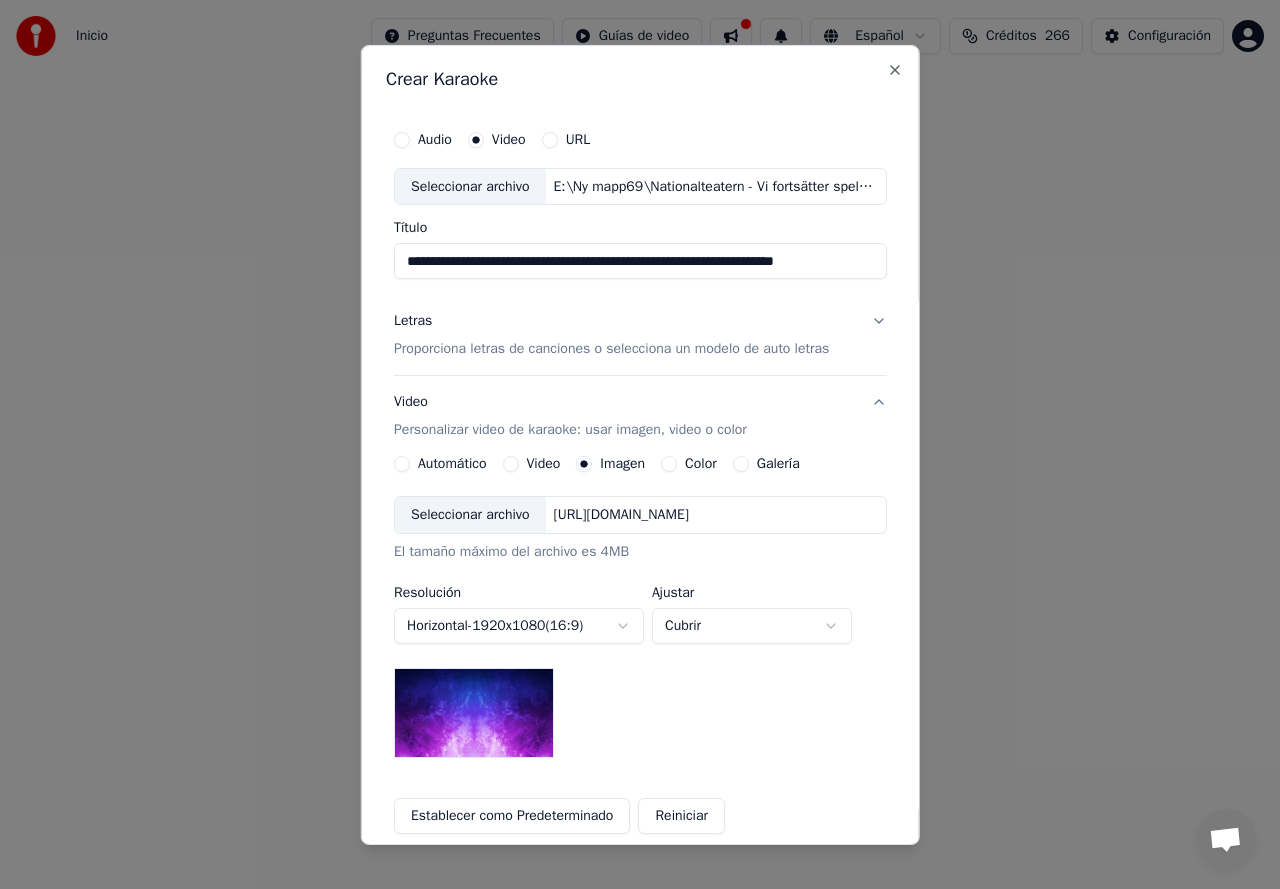 click on "Seleccionar archivo" at bounding box center (470, 515) 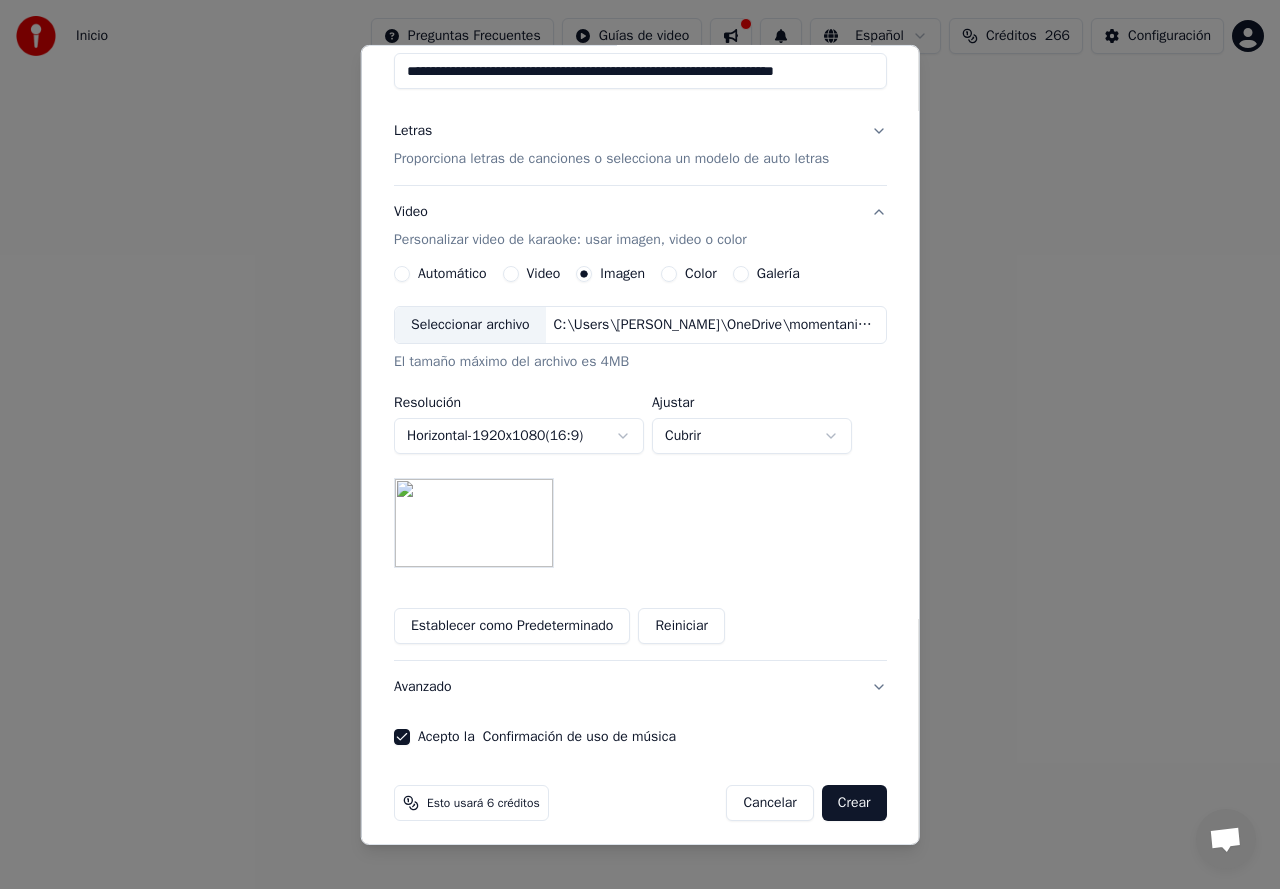 scroll, scrollTop: 199, scrollLeft: 0, axis: vertical 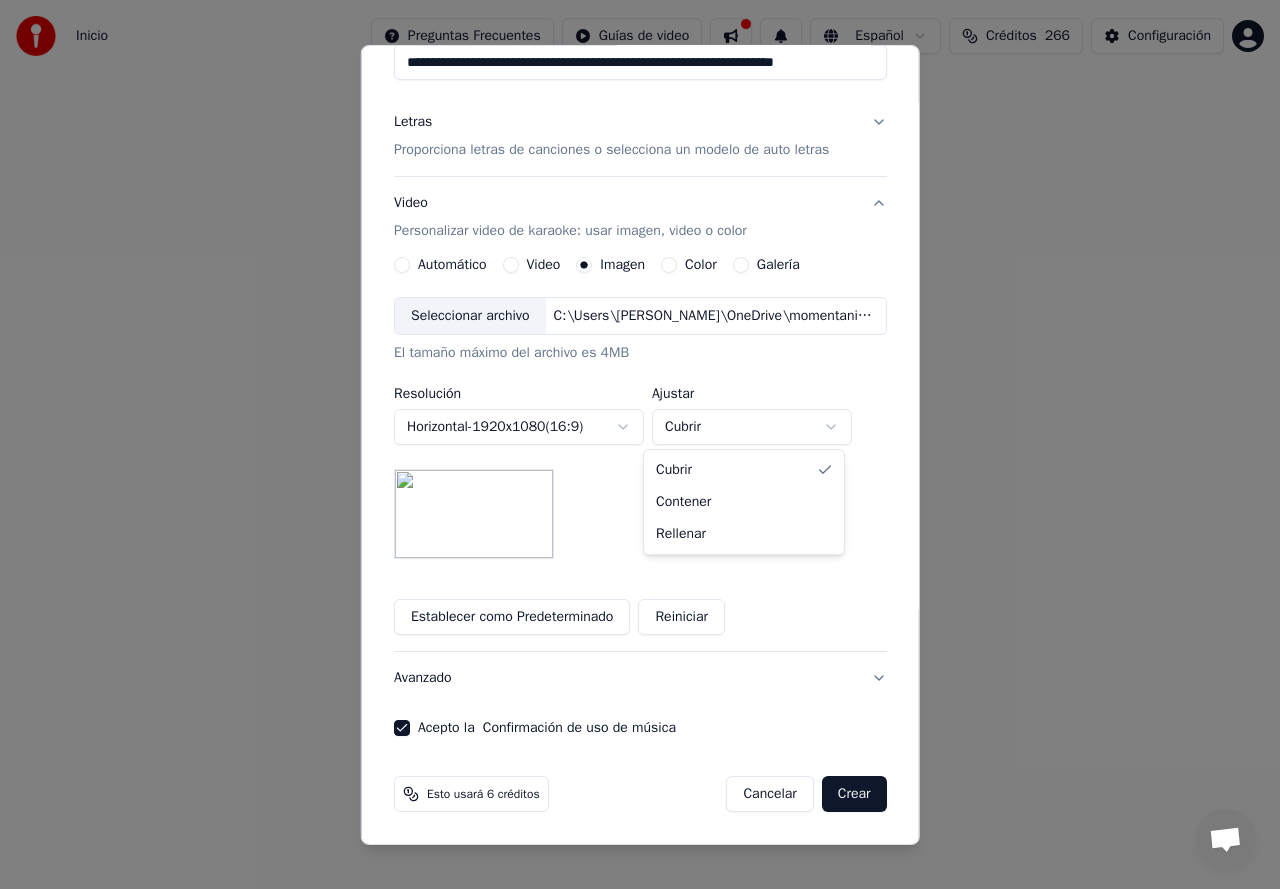 click on "Inicio Preguntas Frecuentes Guías de video Español Créditos 266 Configuración Bienvenido a Youka Biblioteca Accede y administra todas las pistas de karaoke que has creado. Edita, organiza y perfecciona tus proyectos. Crear Karaoke Crea karaoke a partir de archivos de audio o video (MP3, MP4 y más), o pega una URL para generar instantáneamente un video de karaoke con letras sincronizadas. Chatt [PERSON_NAME] från Youka Desktop Fler kanaler Fortsätt på E-post Nätverk offline. [GEOGRAPHIC_DATA]... Inga meddelanden kan skickas eller tas emot just nu. Youka Desktop Hej! Hur kan jag hjälpa dig?  [DATE] Hello! I don't want any money taken from my account next month. I want to use the credits I have first, and there are a lot of them. [DATE] Can you do it yourself please? [DATE] Can I use my credits until they run out? [DATE] Läst [PERSON_NAME] Hello, I canceled your subscriptions. [DATE] [DATE] which of these is it? [DATE] [PERSON_NAME] You have 3 different topups, each expired in different date Crisp" at bounding box center (640, 300) 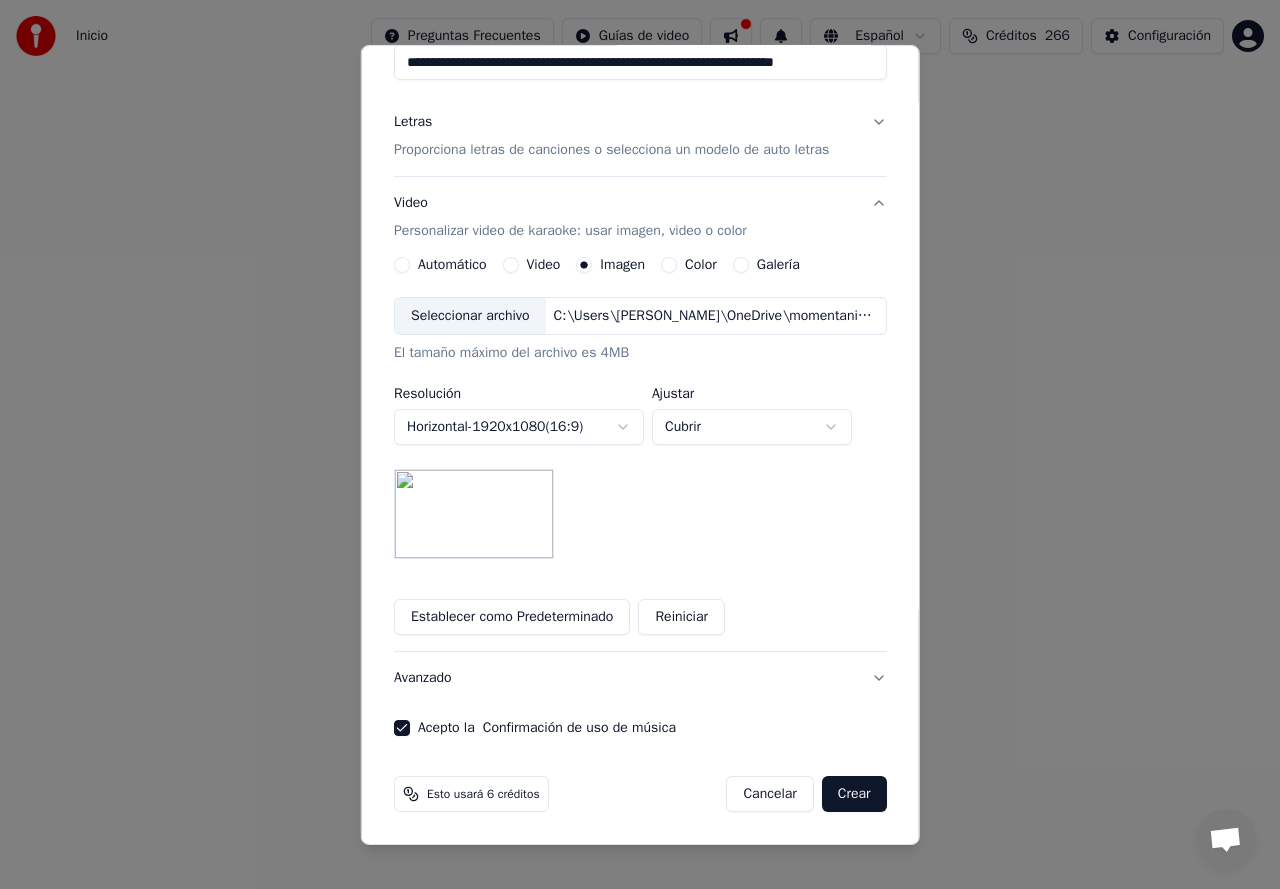 click on "Inicio Preguntas Frecuentes Guías de video Español Créditos 266 Configuración Bienvenido a Youka Biblioteca Accede y administra todas las pistas de karaoke que has creado. Edita, organiza y perfecciona tus proyectos. Crear Karaoke Crea karaoke a partir de archivos de audio o video (MP3, MP4 y más), o pega una URL para generar instantáneamente un video de karaoke con letras sincronizadas. Chatt [PERSON_NAME] från Youka Desktop Fler kanaler Fortsätt på E-post Nätverk offline. [GEOGRAPHIC_DATA]... Inga meddelanden kan skickas eller tas emot just nu. Youka Desktop Hej! Hur kan jag hjälpa dig?  [DATE] Hello! I don't want any money taken from my account next month. I want to use the credits I have first, and there are a lot of them. [DATE] Can you do it yourself please? [DATE] Can I use my credits until they run out? [DATE] Läst [PERSON_NAME] Hello, I canceled your subscriptions. [DATE] [DATE] which of these is it? [DATE] [PERSON_NAME] You have 3 different topups, each expired in different date Crisp" at bounding box center (640, 300) 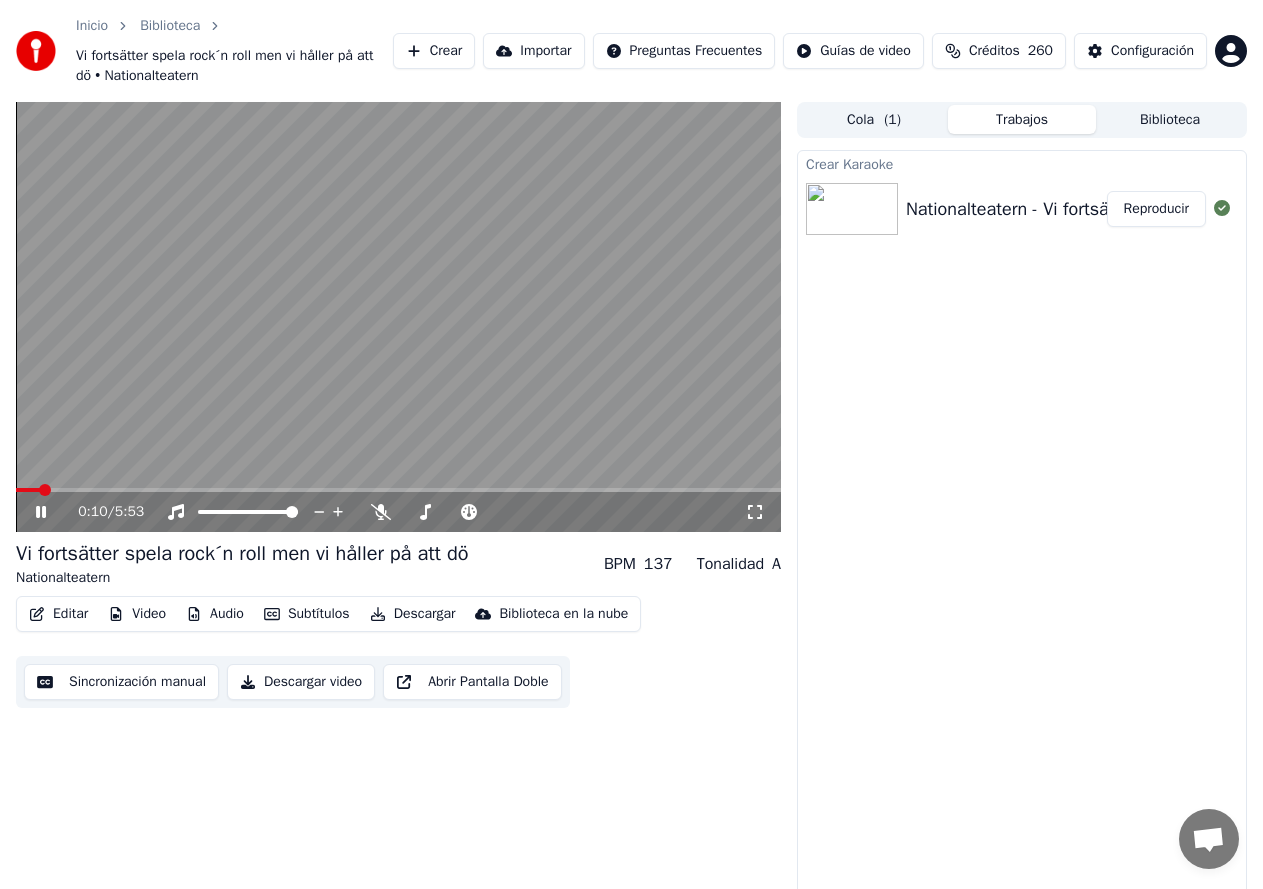 drag, startPoint x: 758, startPoint y: 512, endPoint x: 758, endPoint y: 536, distance: 24 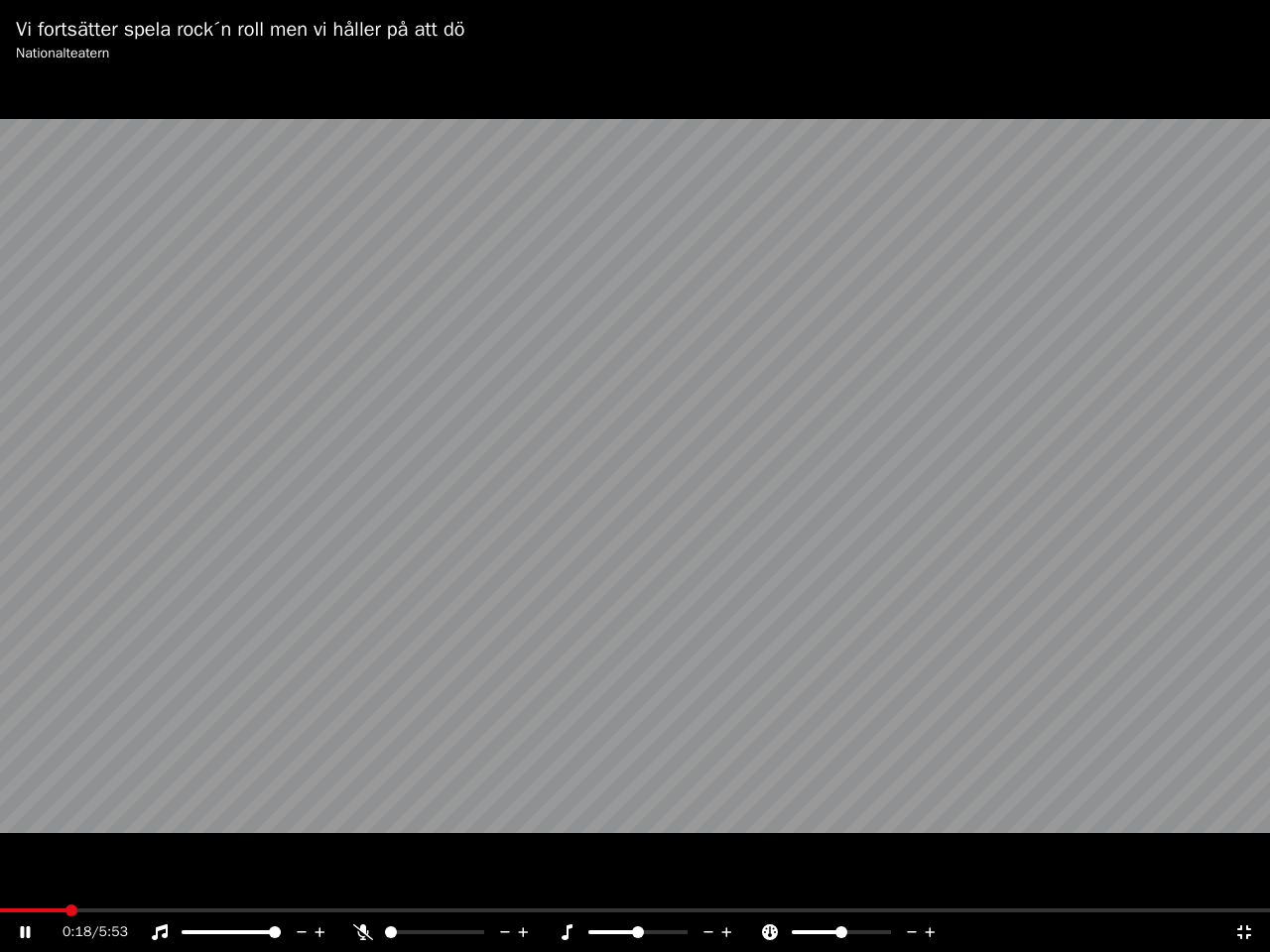 click 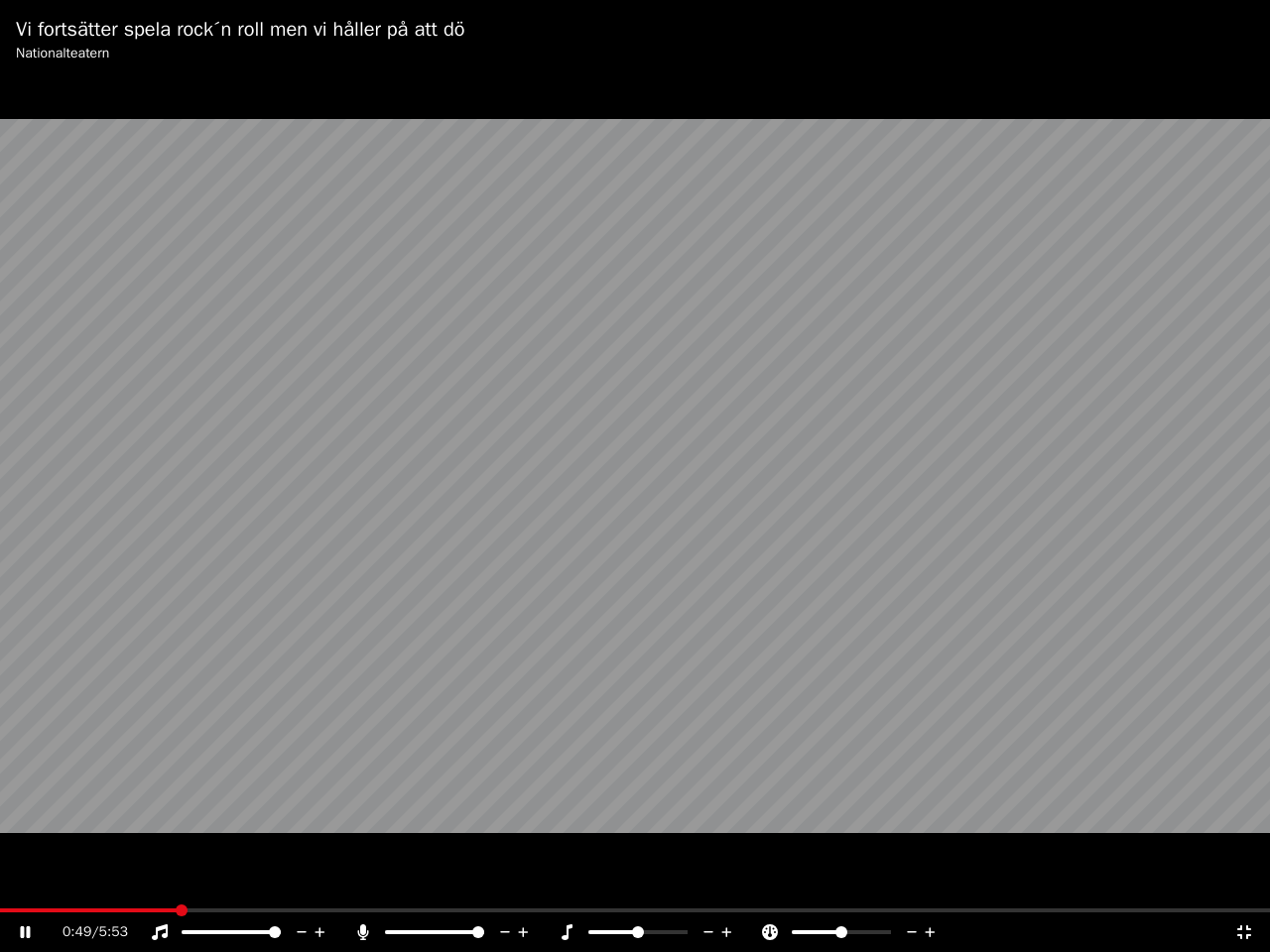 click 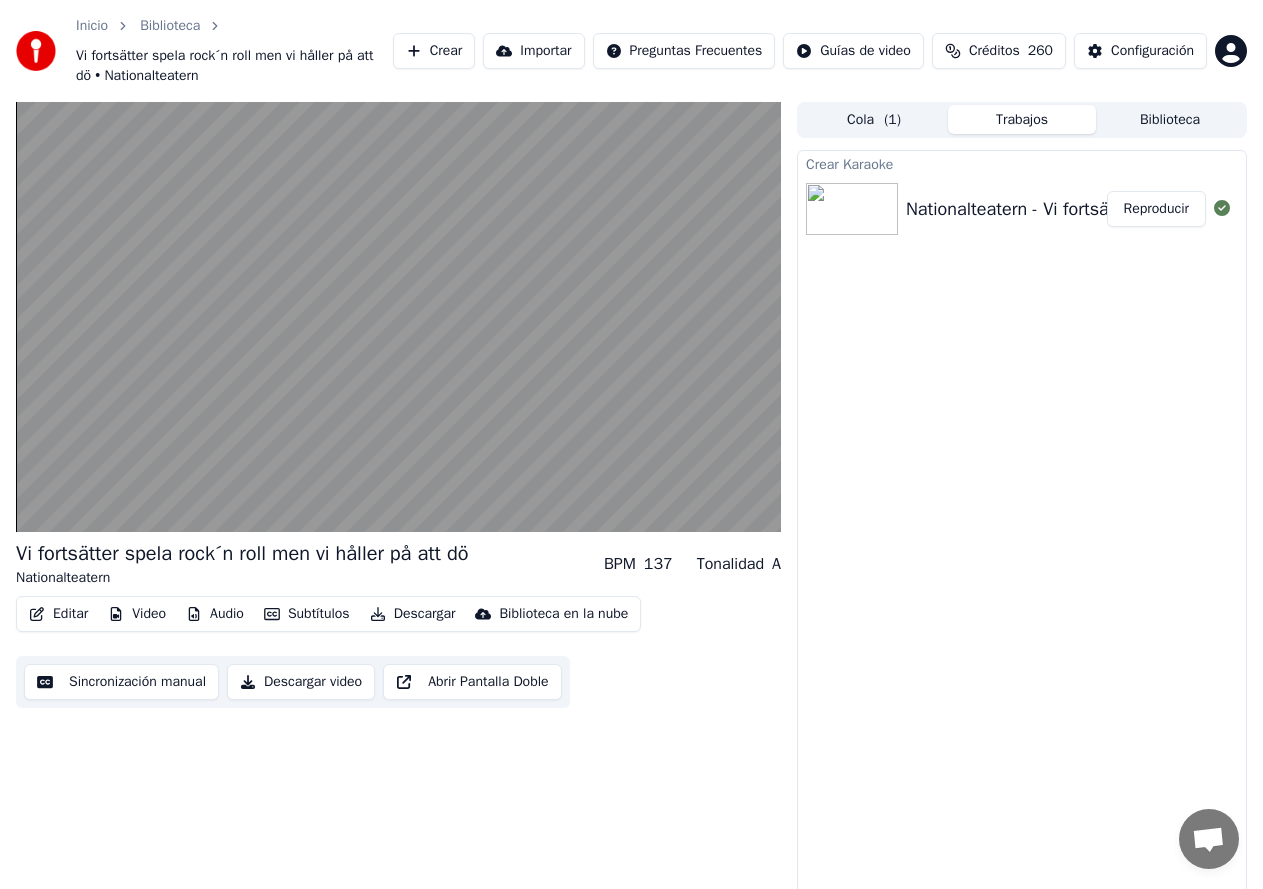 click on "Sincronización manual" at bounding box center (121, 682) 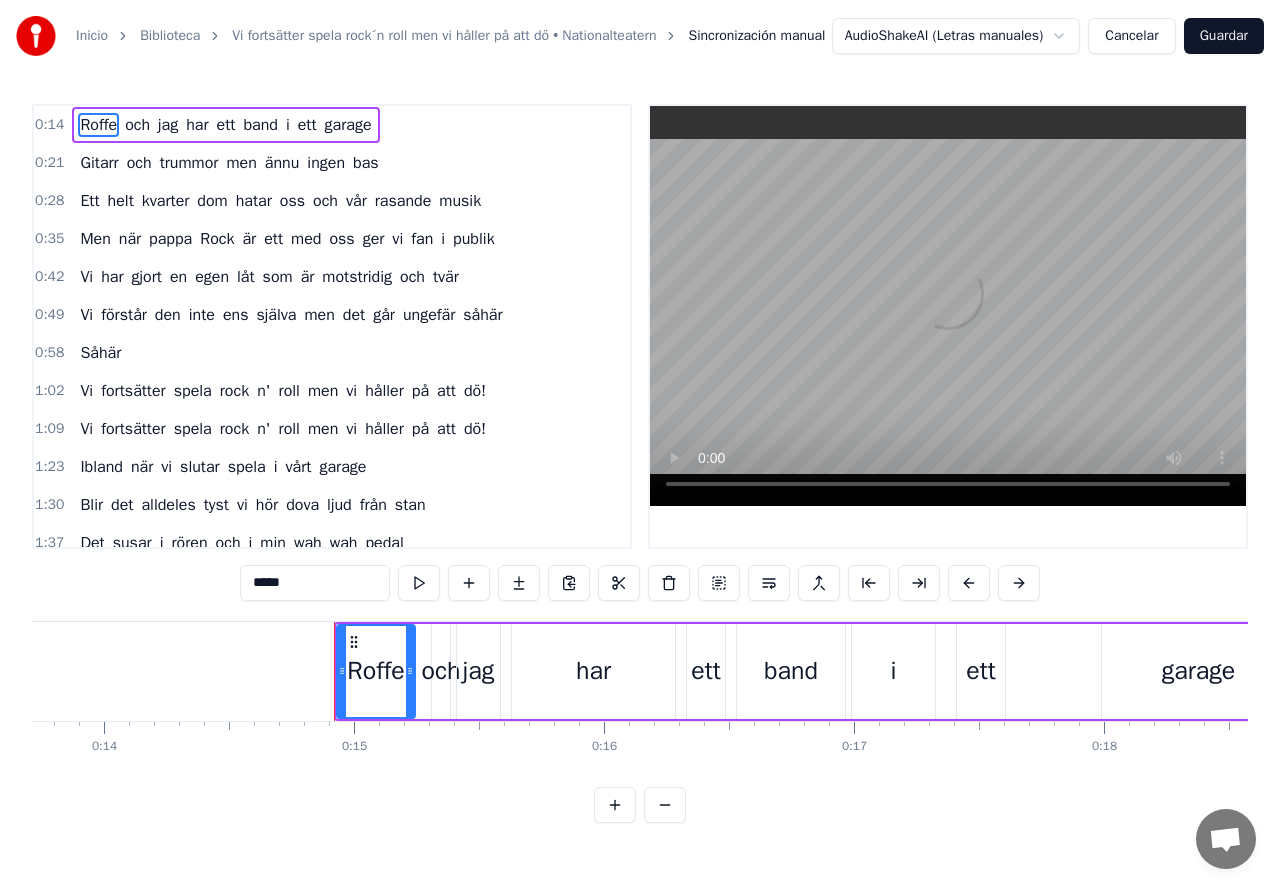 scroll, scrollTop: 0, scrollLeft: 3630, axis: horizontal 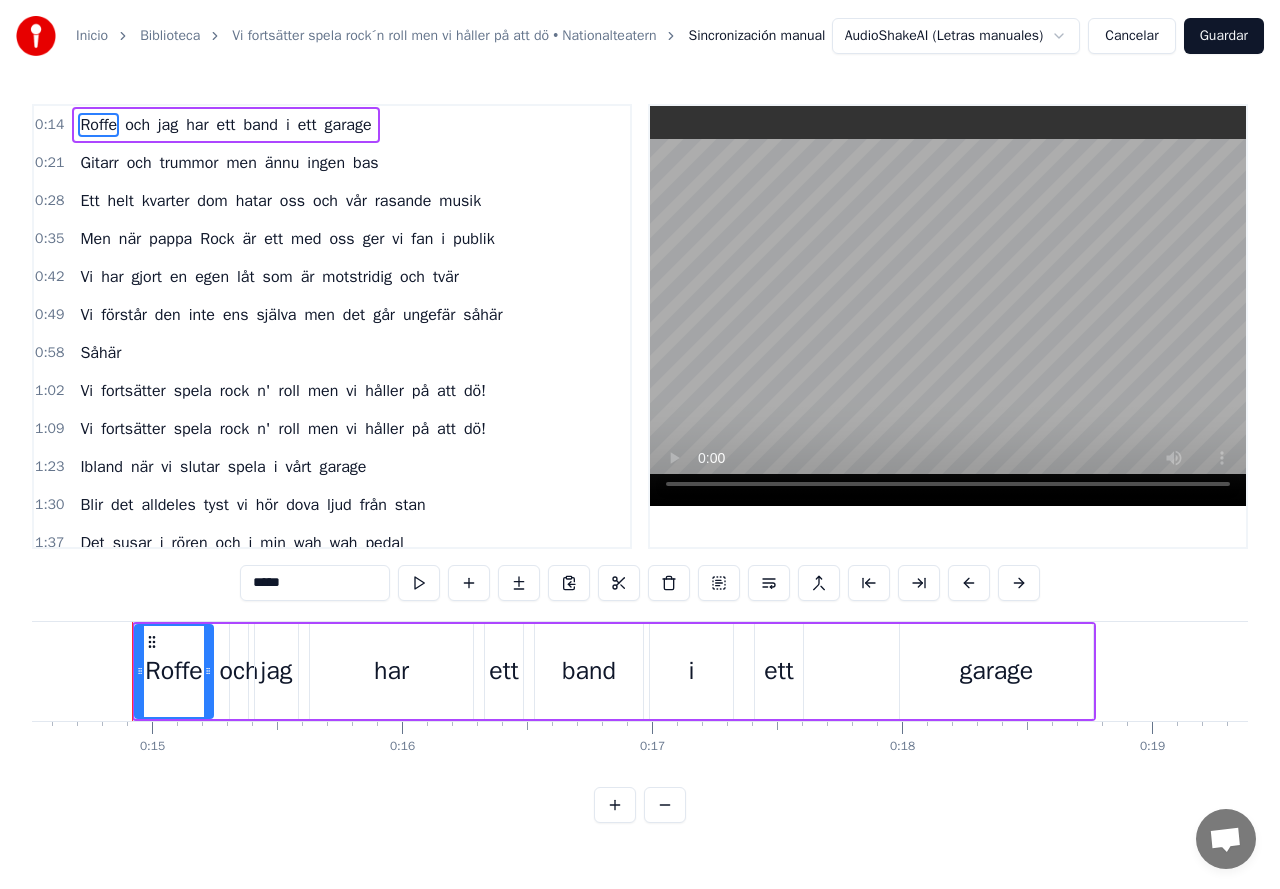 click on "ungefär" at bounding box center [429, 315] 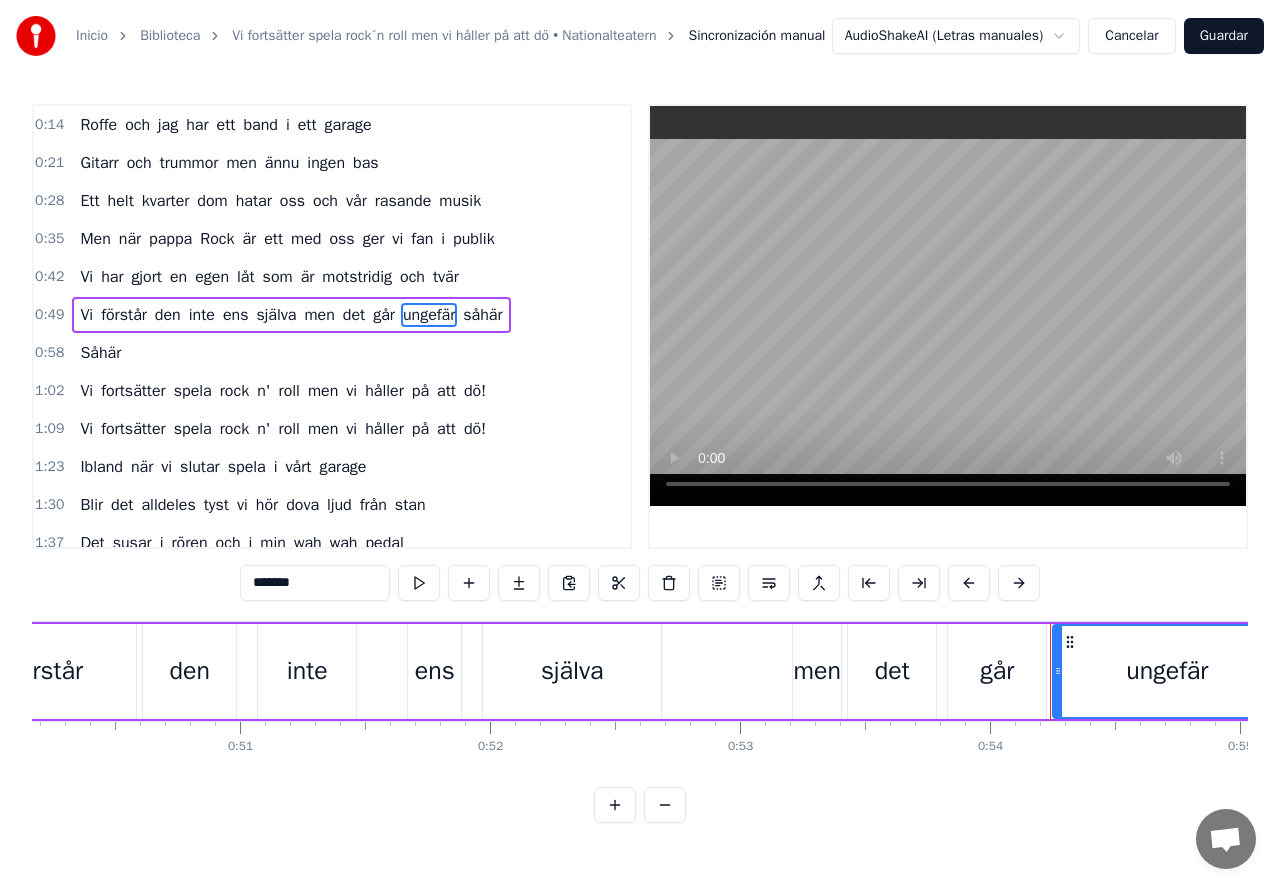 scroll, scrollTop: 0, scrollLeft: 13460, axis: horizontal 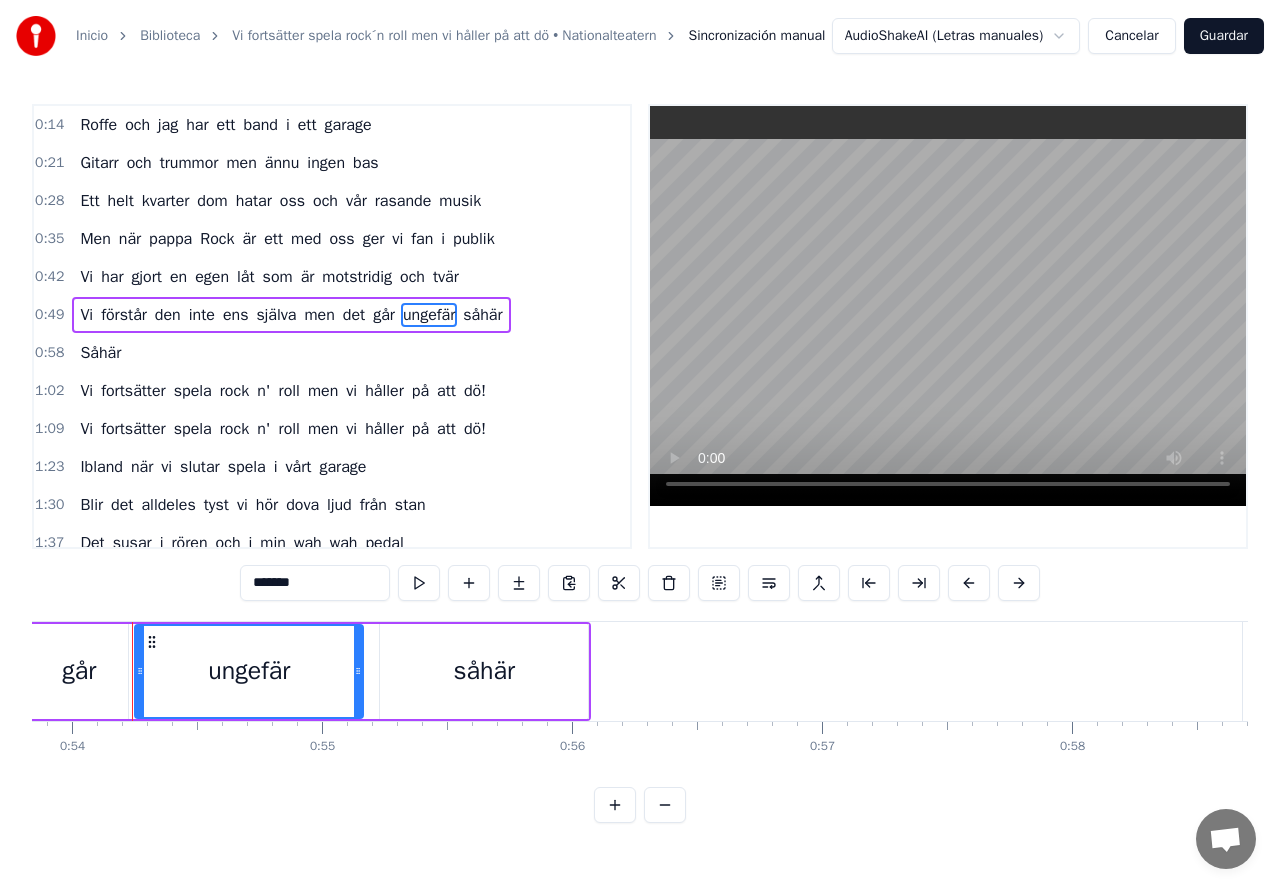 click on "går" at bounding box center (79, 671) 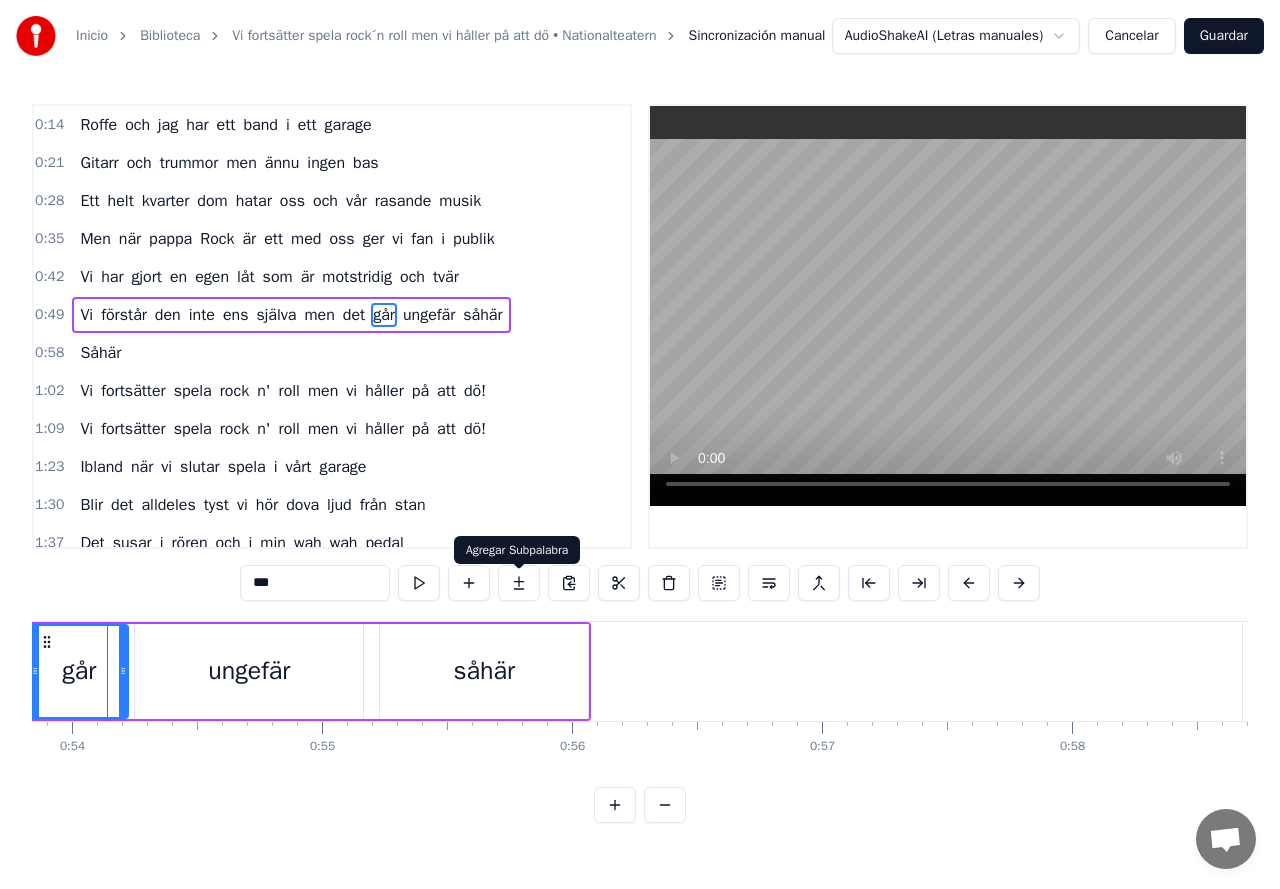 scroll, scrollTop: 0, scrollLeft: 13435, axis: horizontal 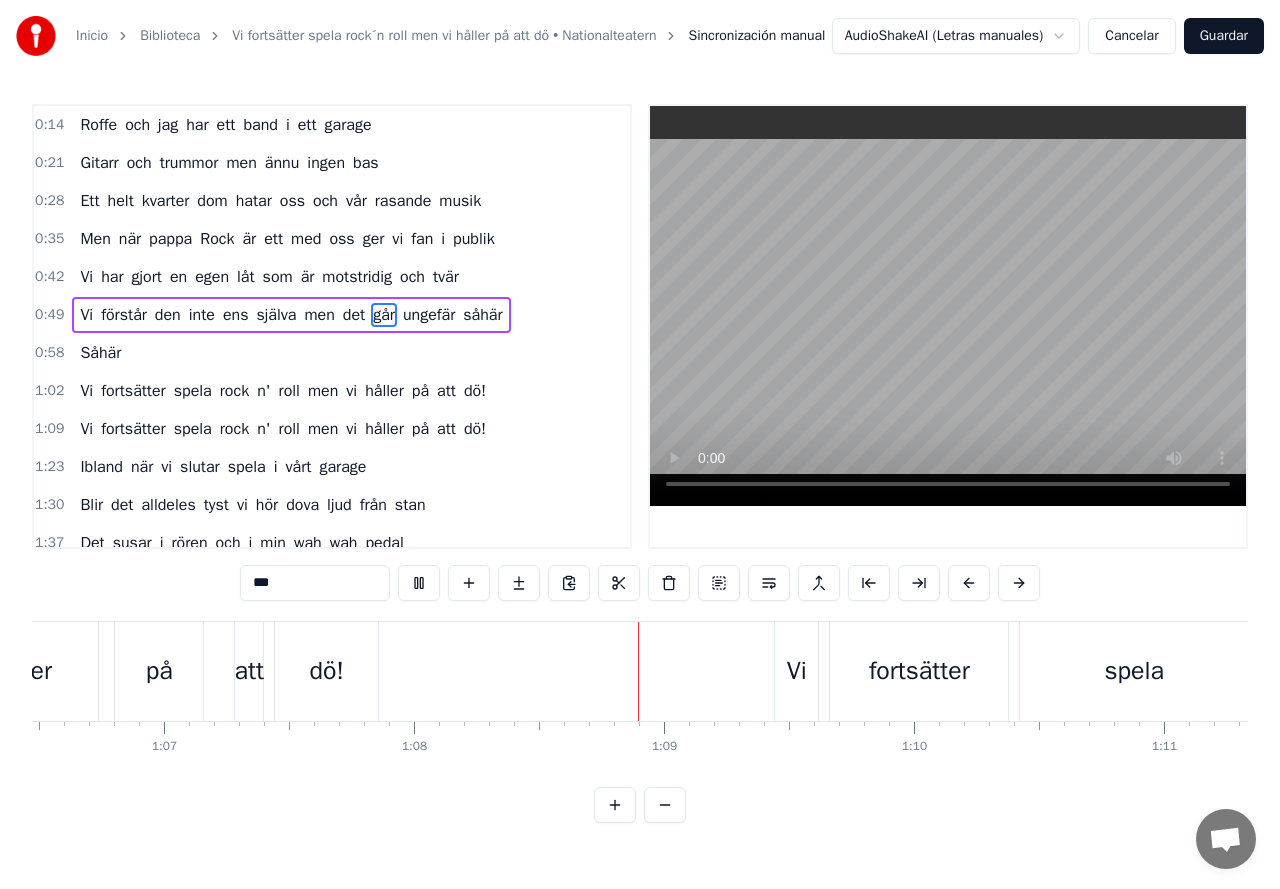 click on "Guardar" at bounding box center [1224, 36] 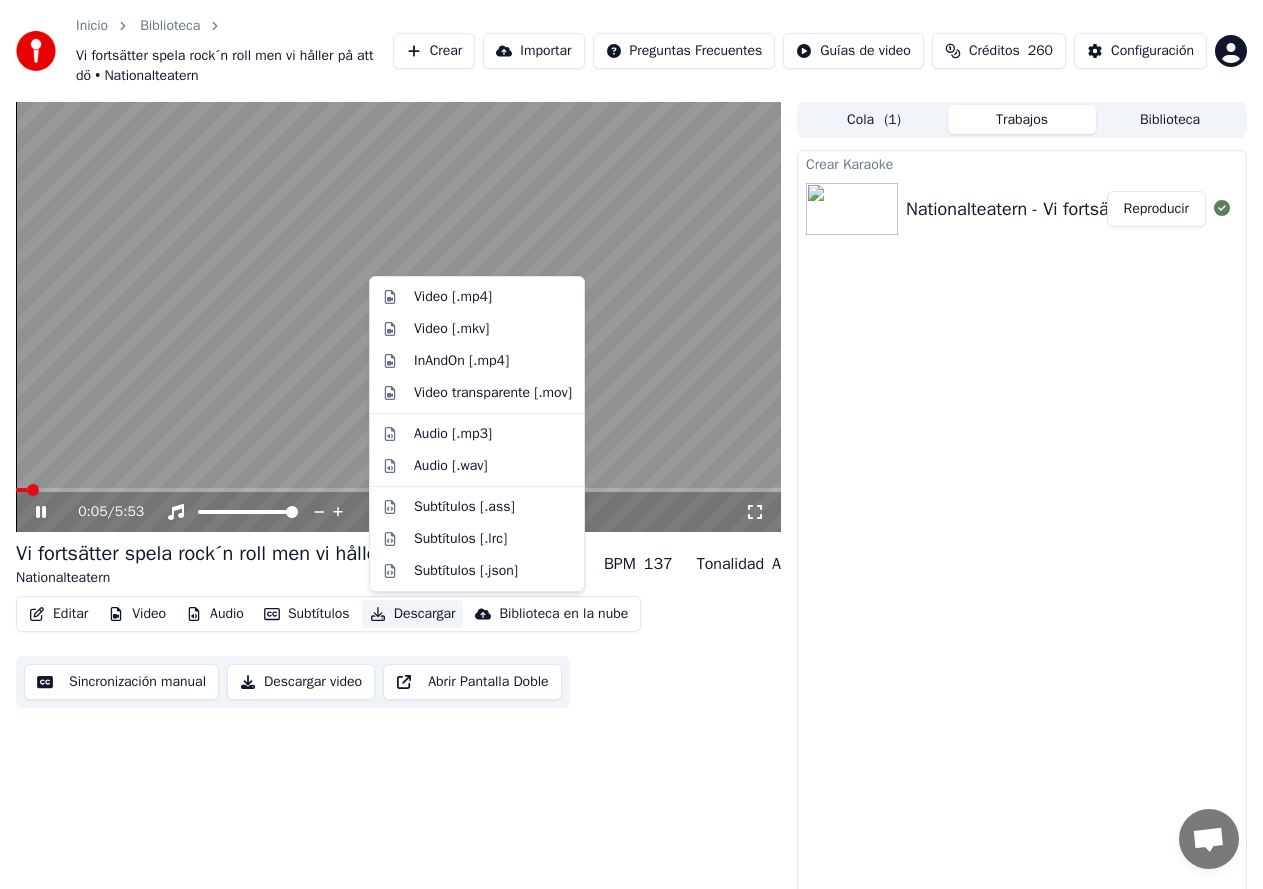 click on "Descargar" at bounding box center (413, 614) 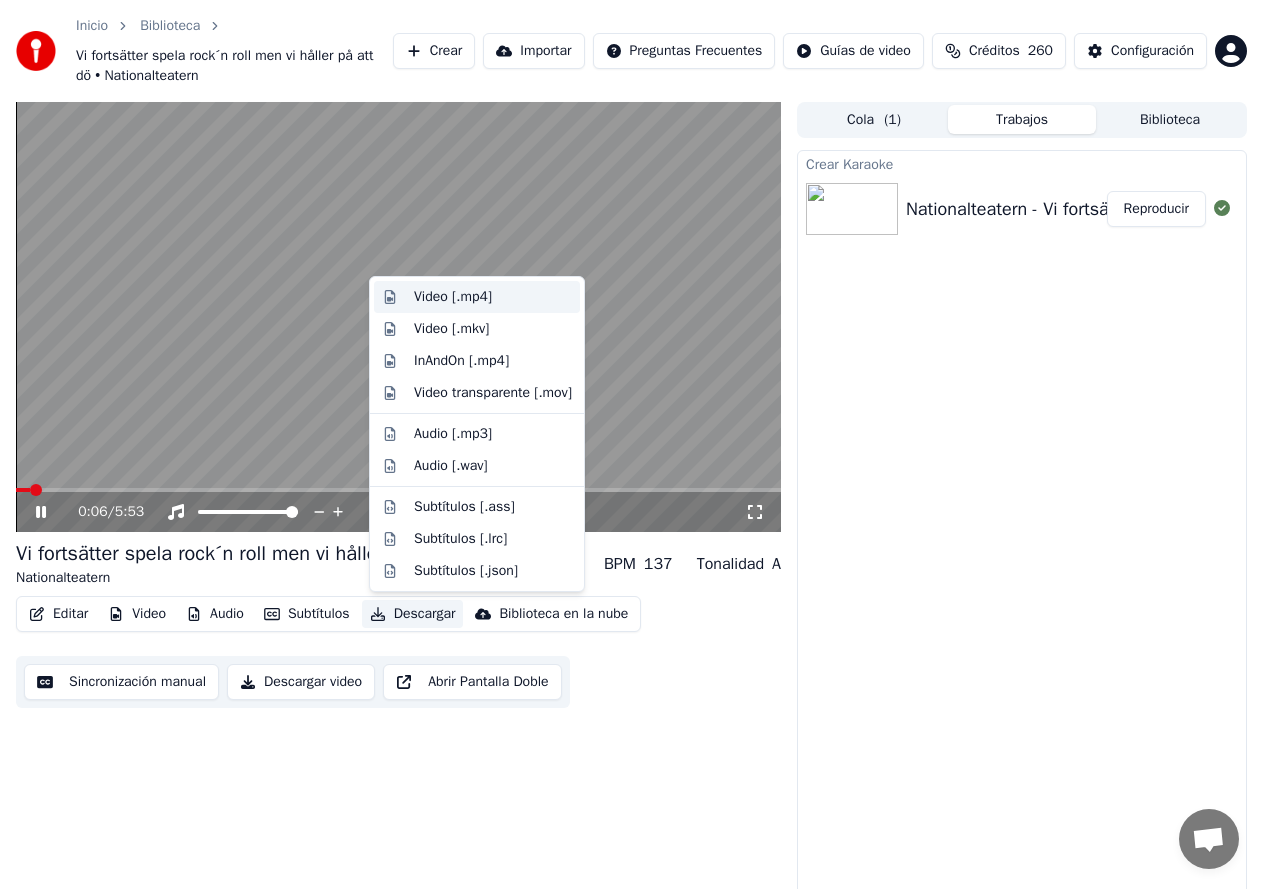 click on "Video [.mp4]" at bounding box center (453, 297) 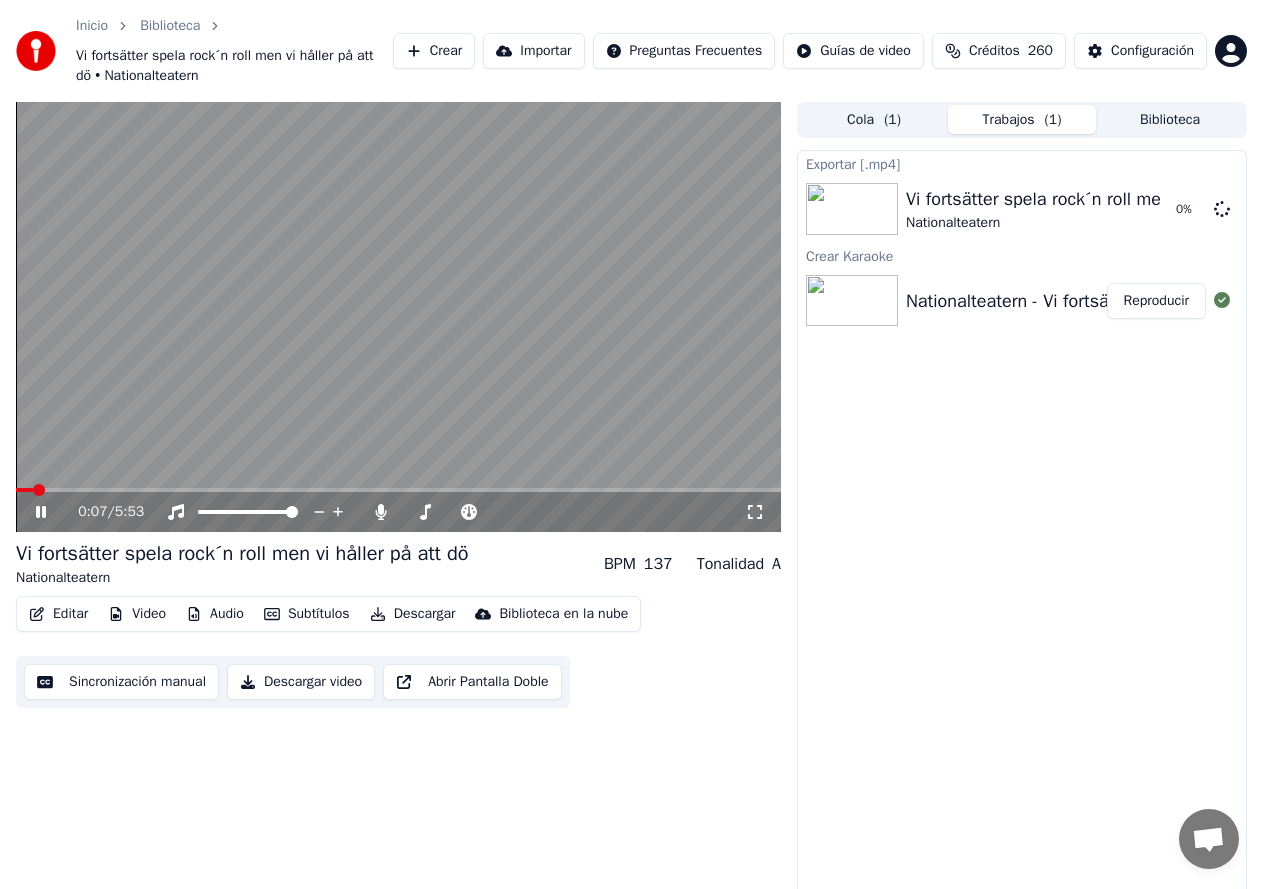 click 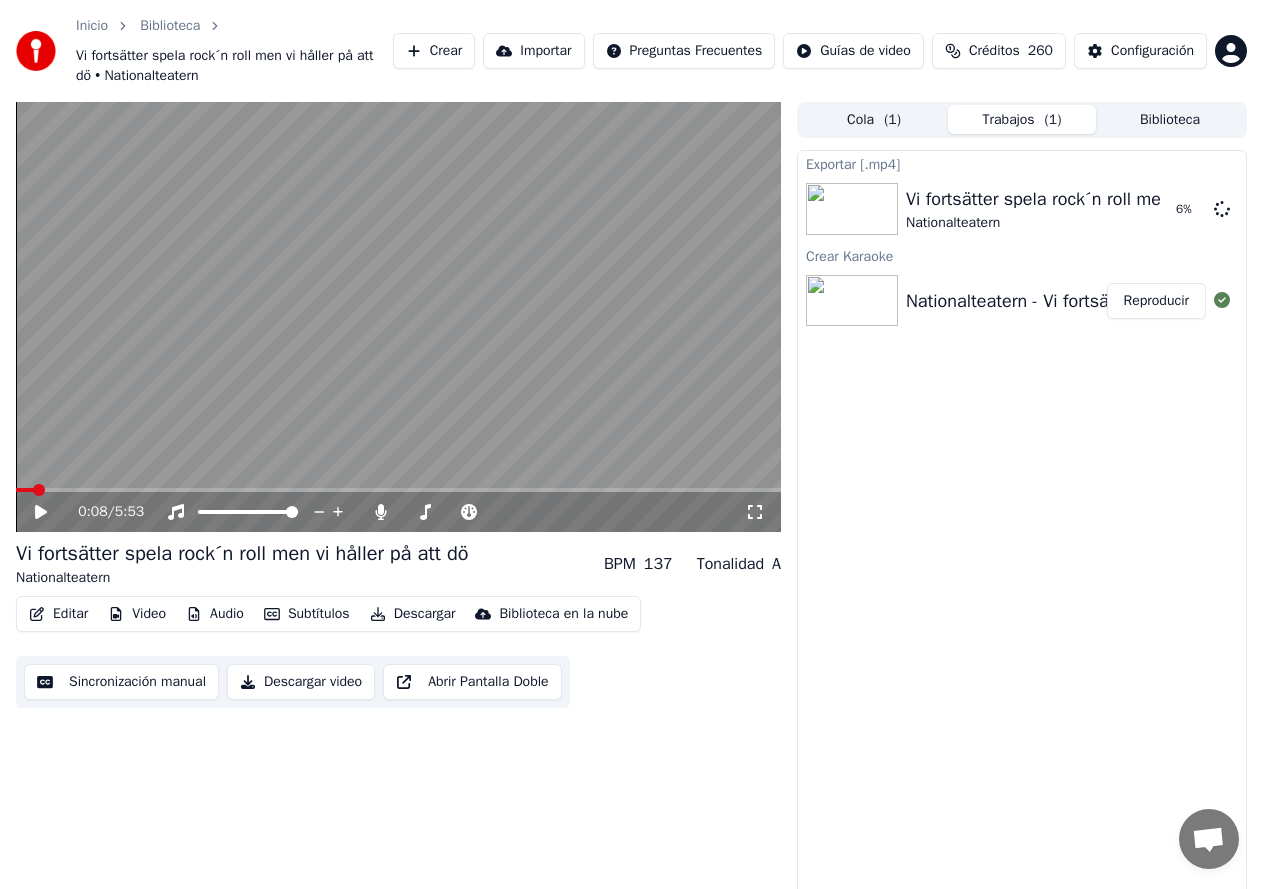 click on "Exportar [.mp4] Vi fortsätter spela rock´n roll men vi håller på att dö Nationalteatern 6 % Crear Karaoke Nationalteatern - Vi fortsätter spela rock´n roll men vi håller på att dö Reproducir" at bounding box center [1022, 528] 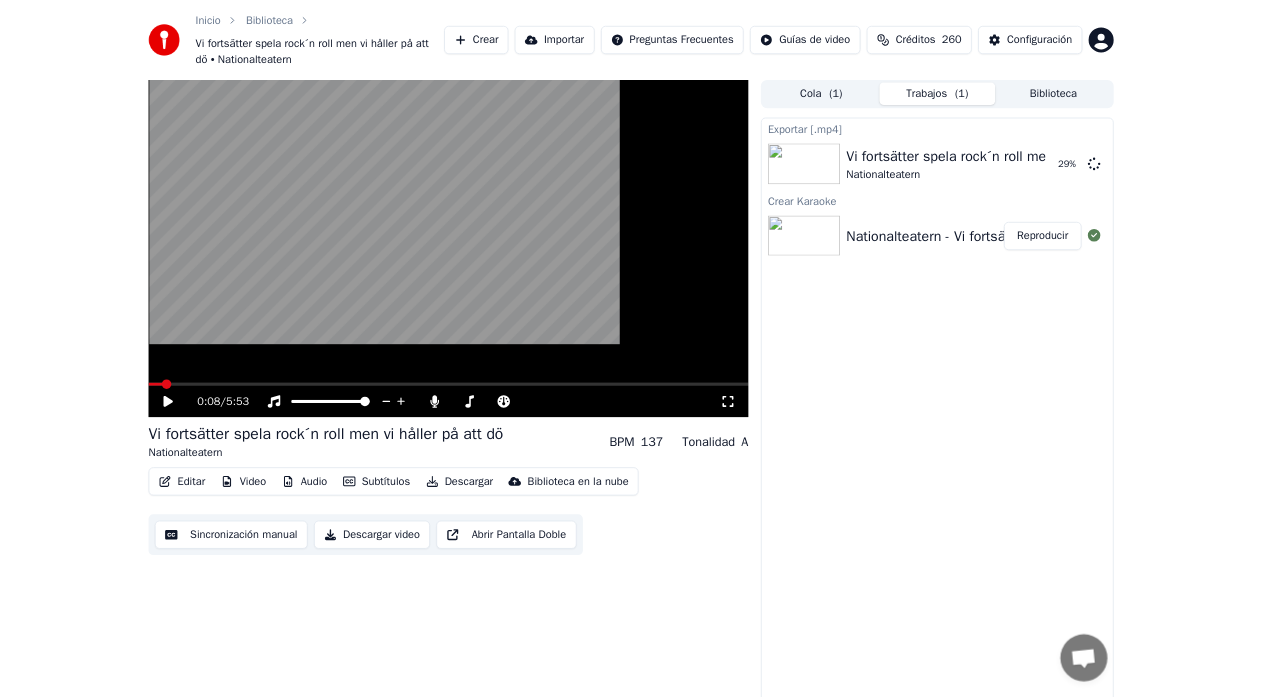 scroll, scrollTop: 214, scrollLeft: 0, axis: vertical 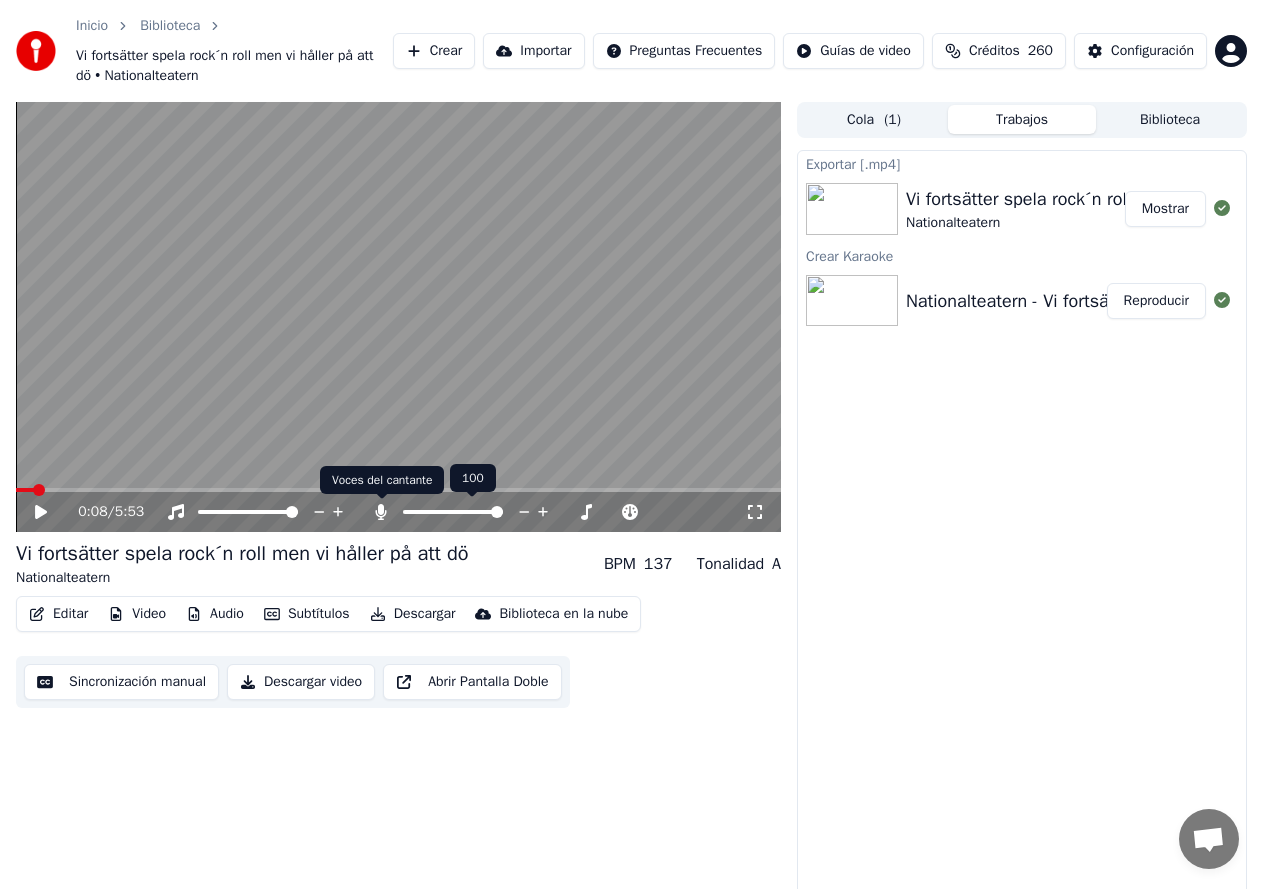 click 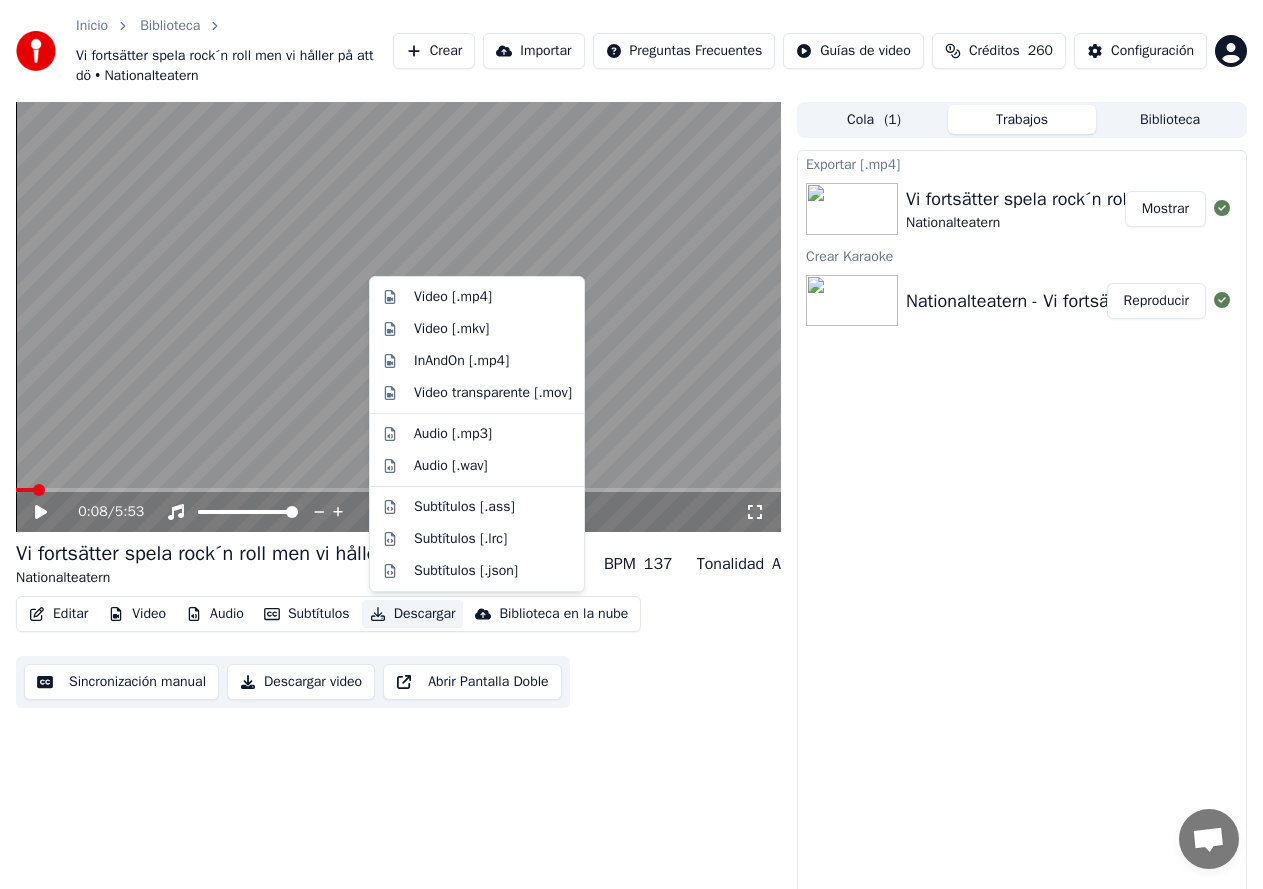 click on "Descargar" at bounding box center [413, 614] 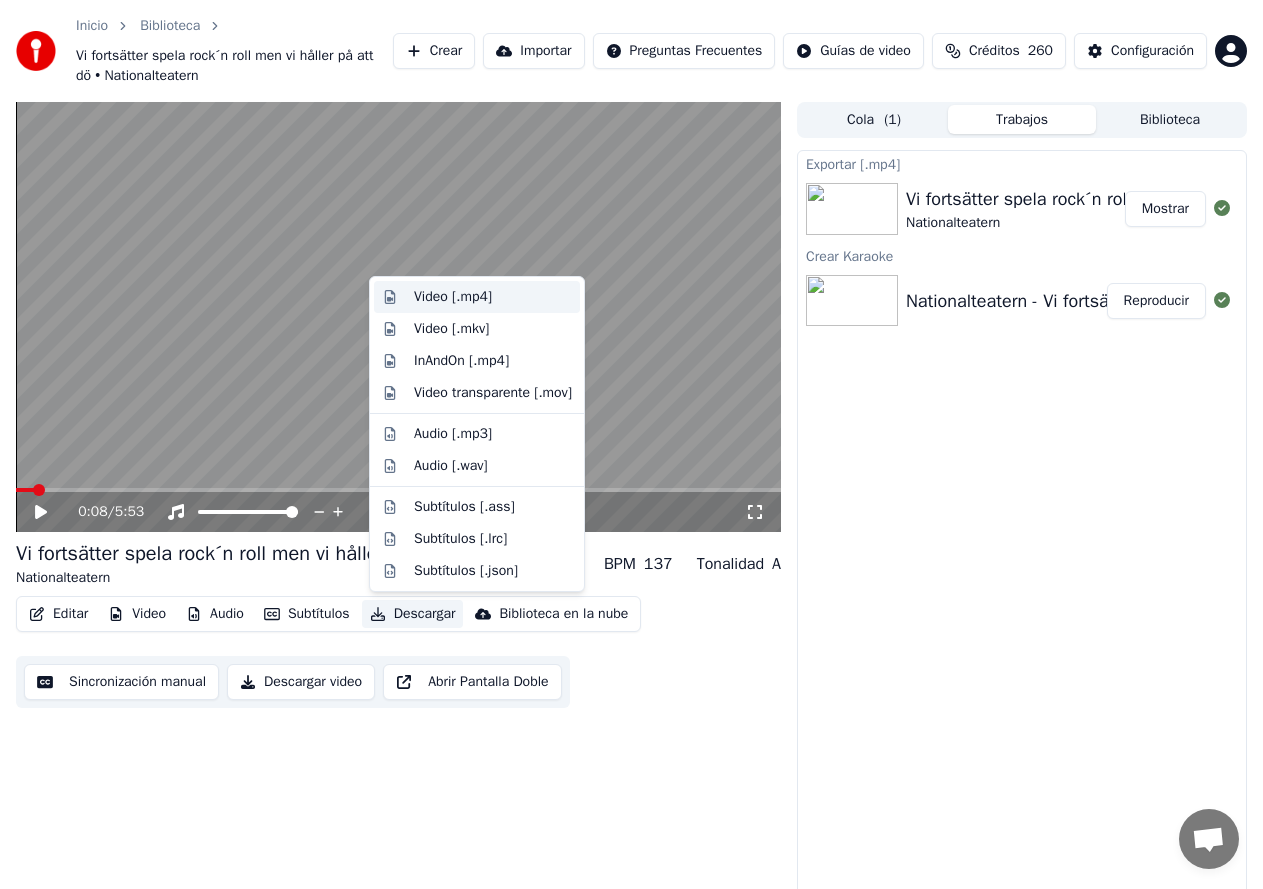 click on "Video [.mp4]" at bounding box center [453, 297] 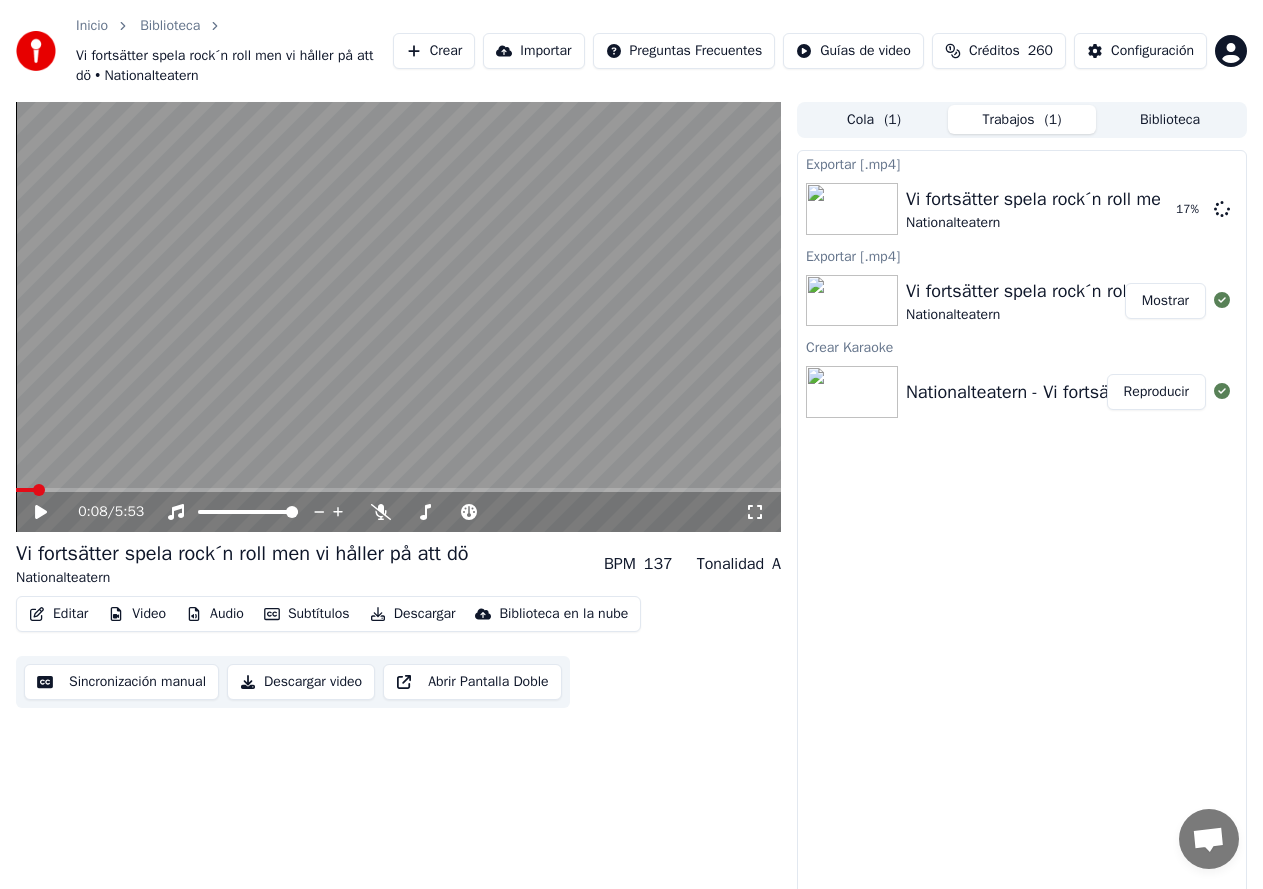click on "Crear" at bounding box center [434, 51] 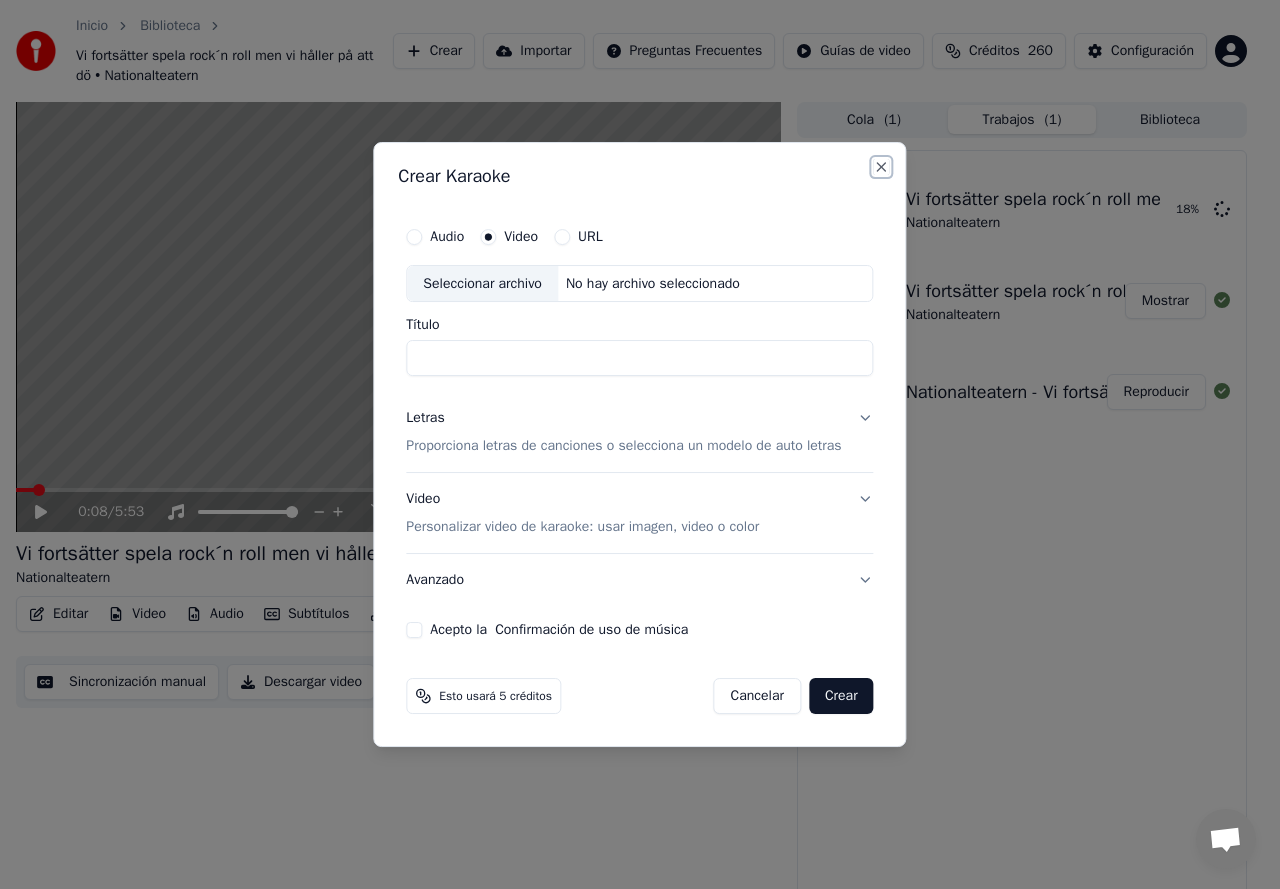 click on "Close" at bounding box center [882, 167] 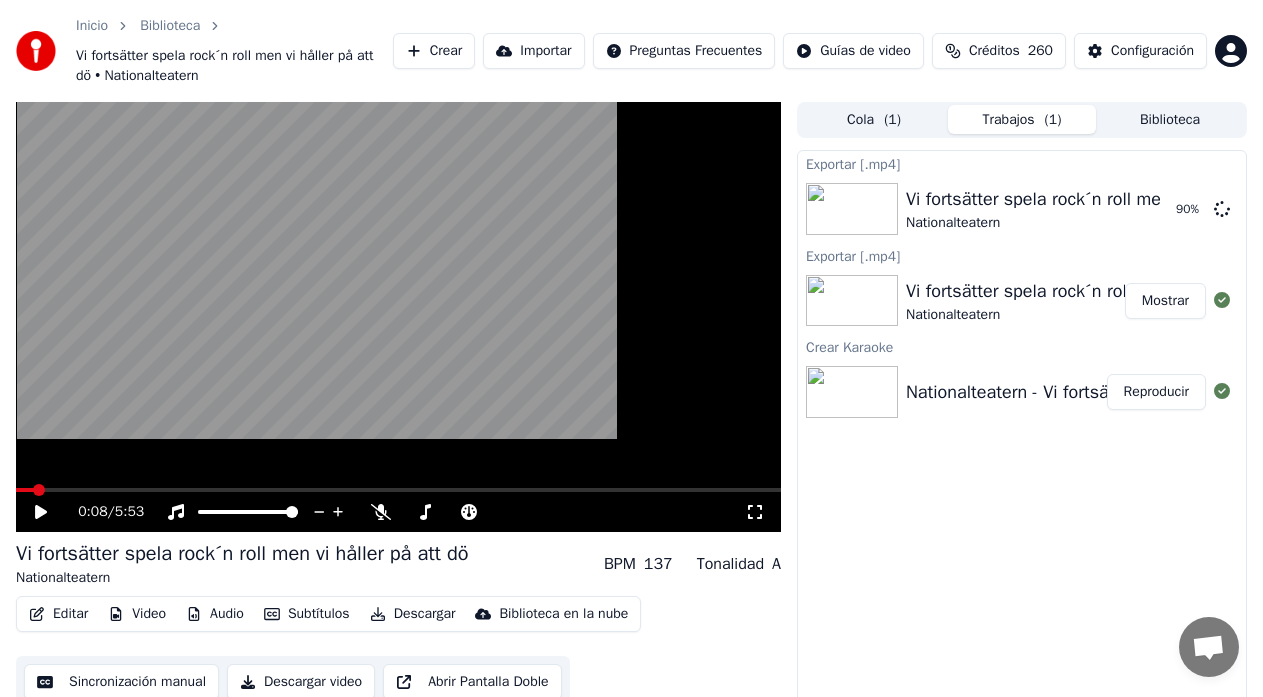 scroll, scrollTop: 250, scrollLeft: 0, axis: vertical 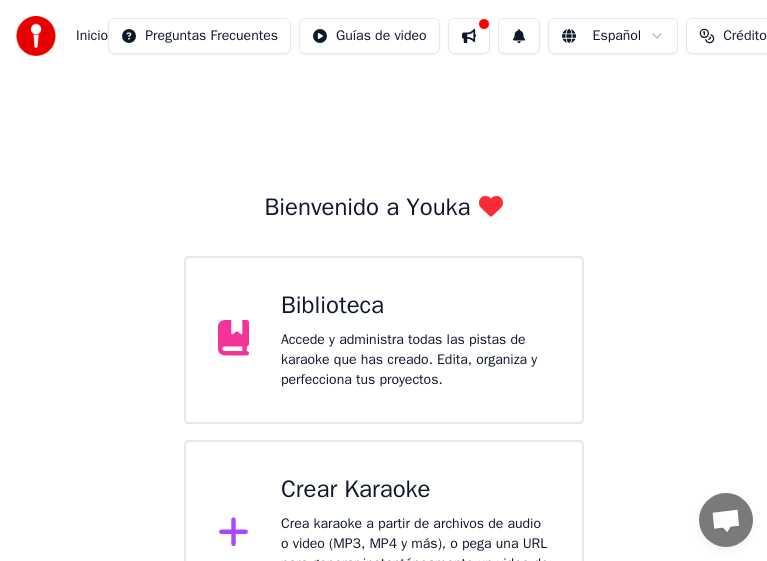 click on "Crear Karaoke Crea karaoke a partir de archivos de audio o video (MP3, MP4 y más), o pega una URL para generar instantáneamente un video de karaoke con letras sincronizadas." at bounding box center (384, 534) 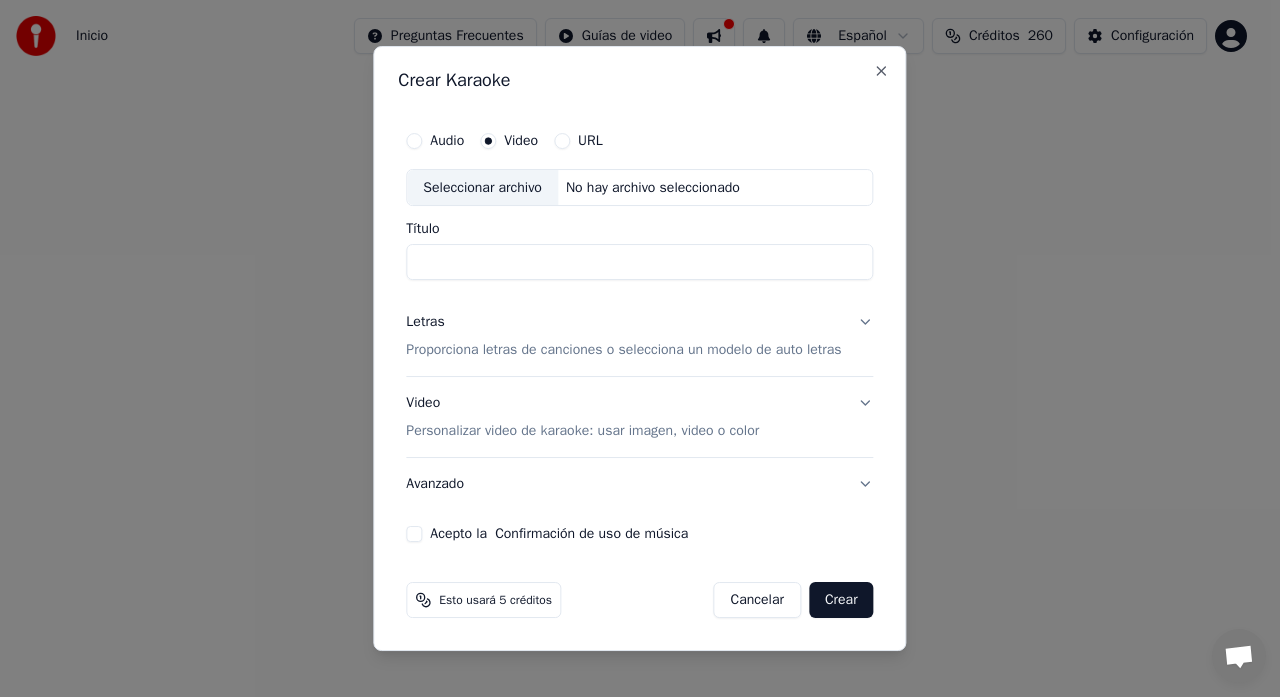 scroll, scrollTop: 248, scrollLeft: 0, axis: vertical 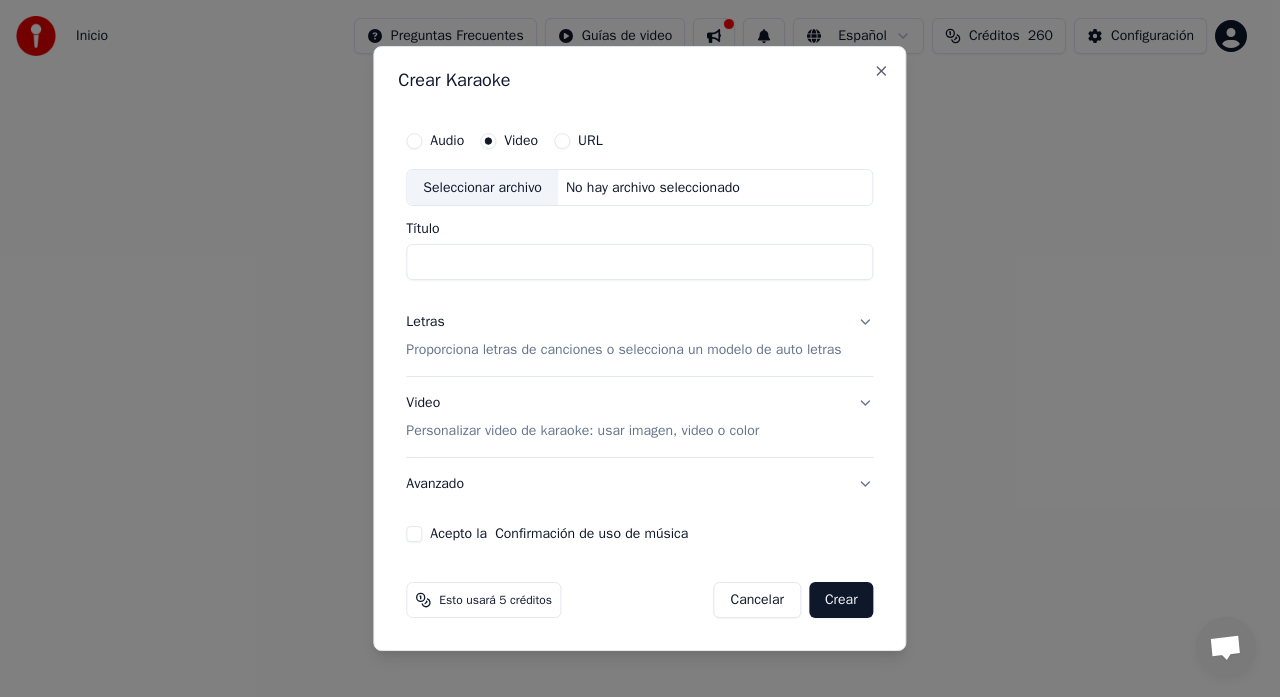 click on "Seleccionar archivo" at bounding box center [482, 188] 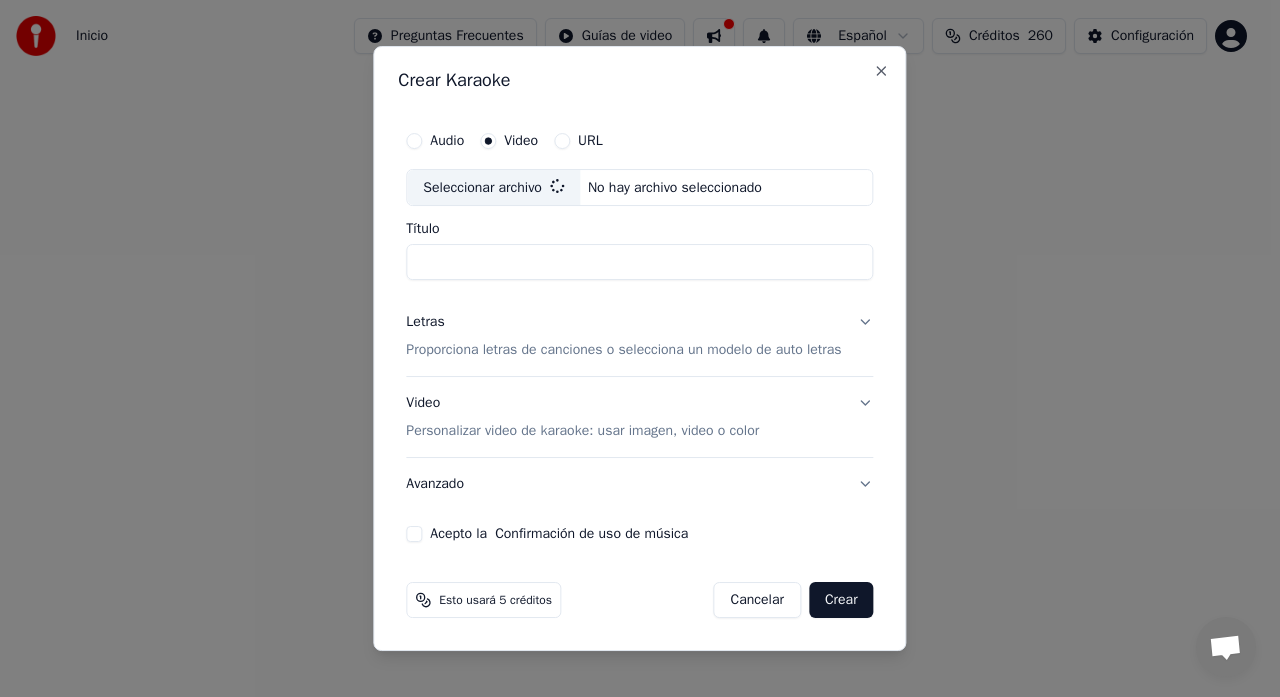 type on "**********" 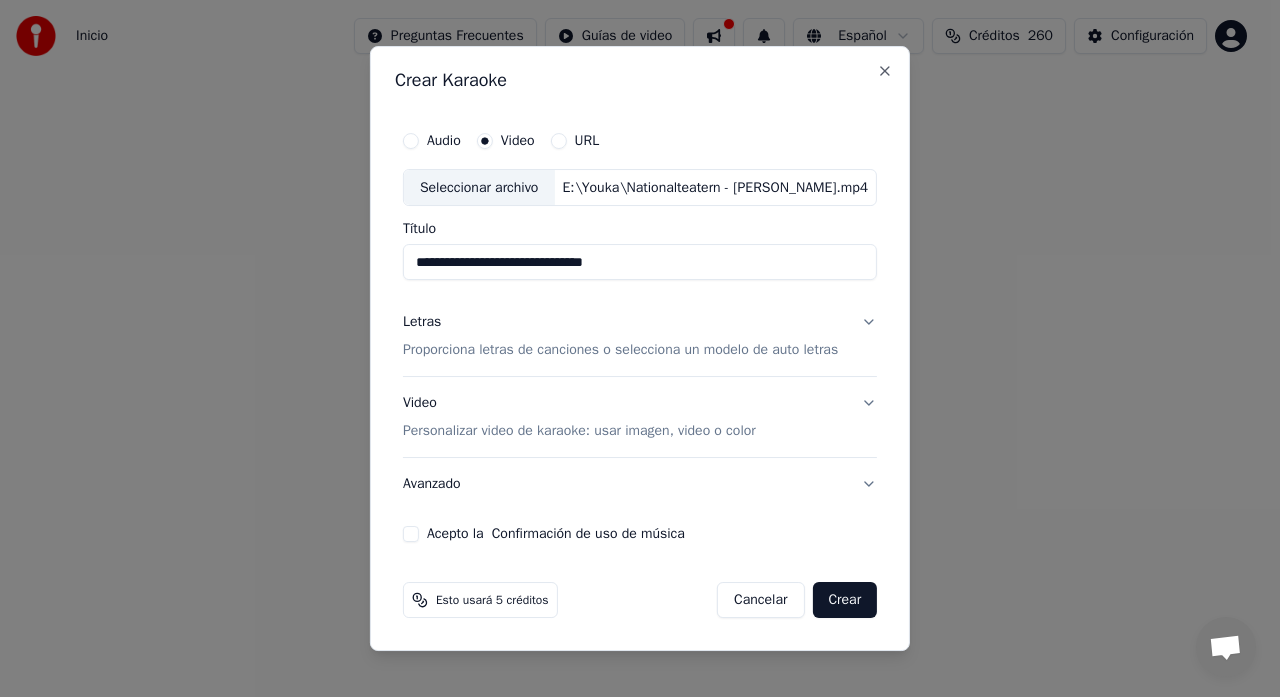 click on "Proporciona letras de canciones o selecciona un modelo de auto letras" at bounding box center (620, 351) 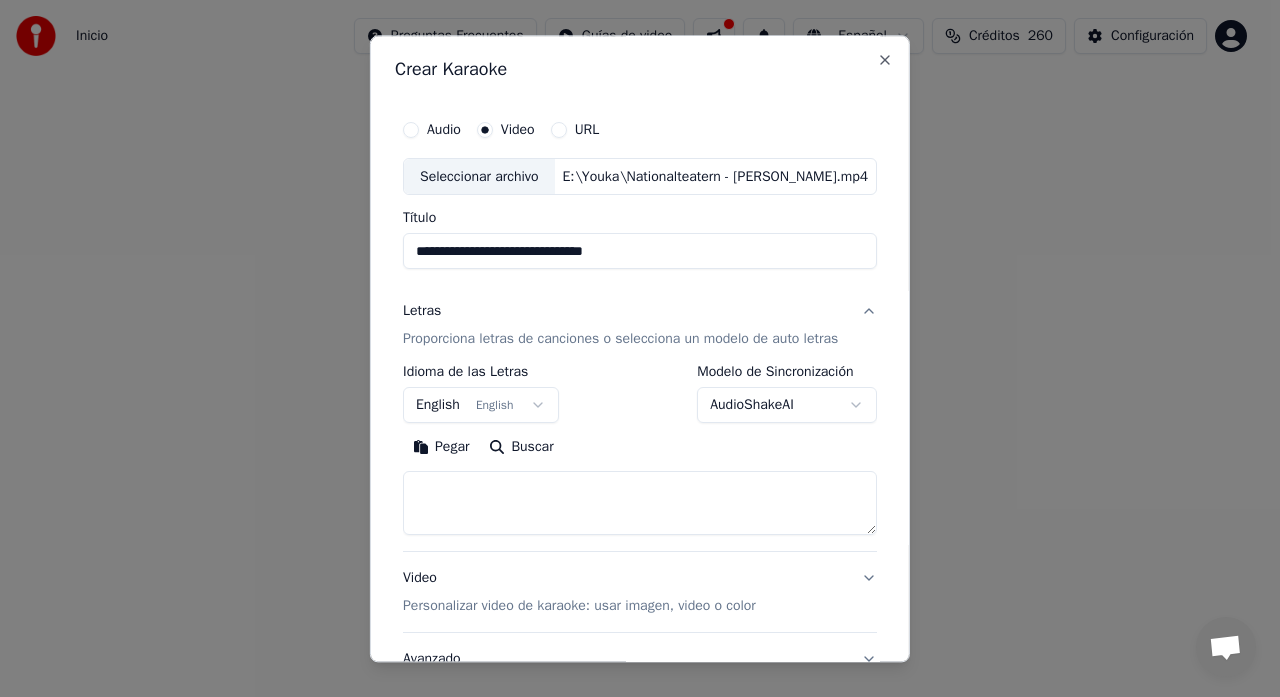 click at bounding box center (640, 504) 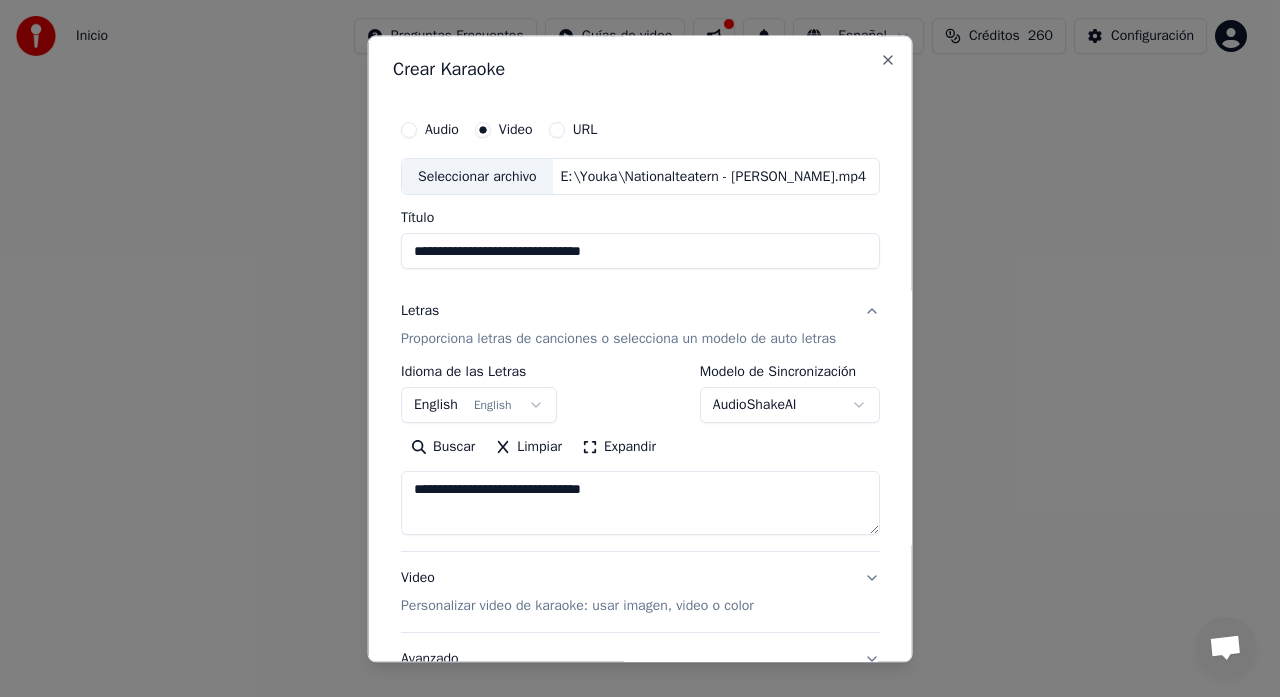 drag, startPoint x: 638, startPoint y: 499, endPoint x: 177, endPoint y: 483, distance: 461.2776 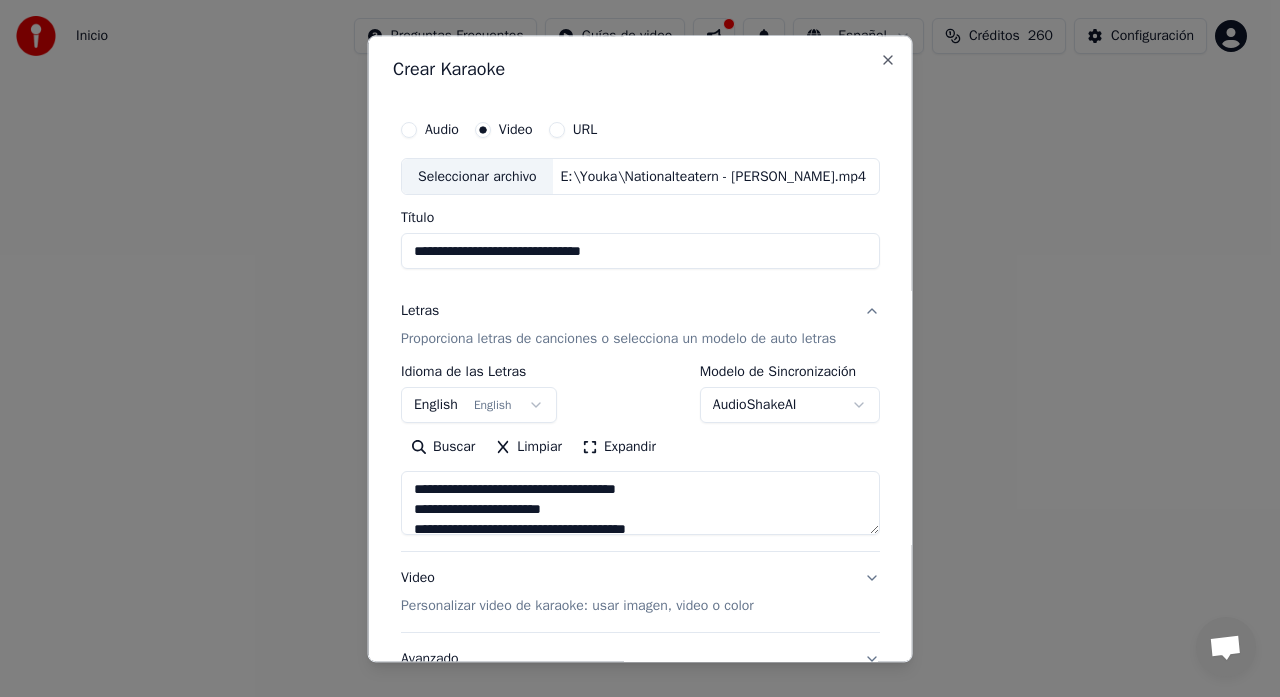 scroll, scrollTop: 785, scrollLeft: 0, axis: vertical 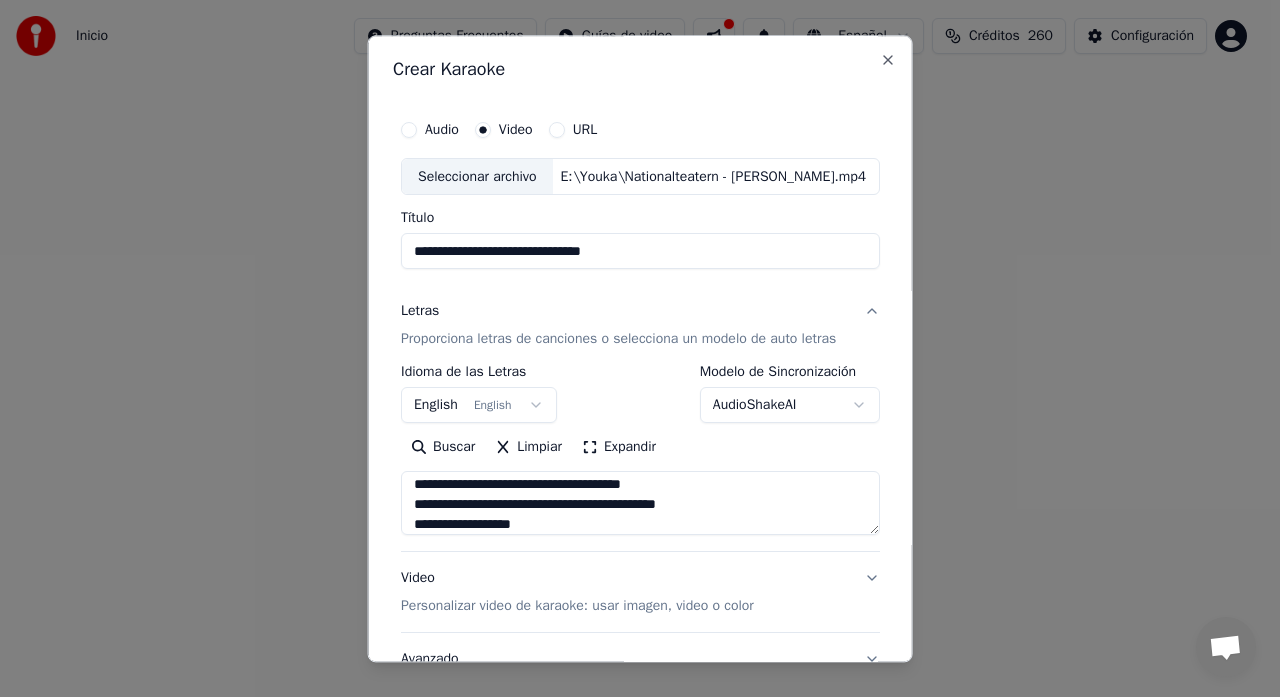 type on "**********" 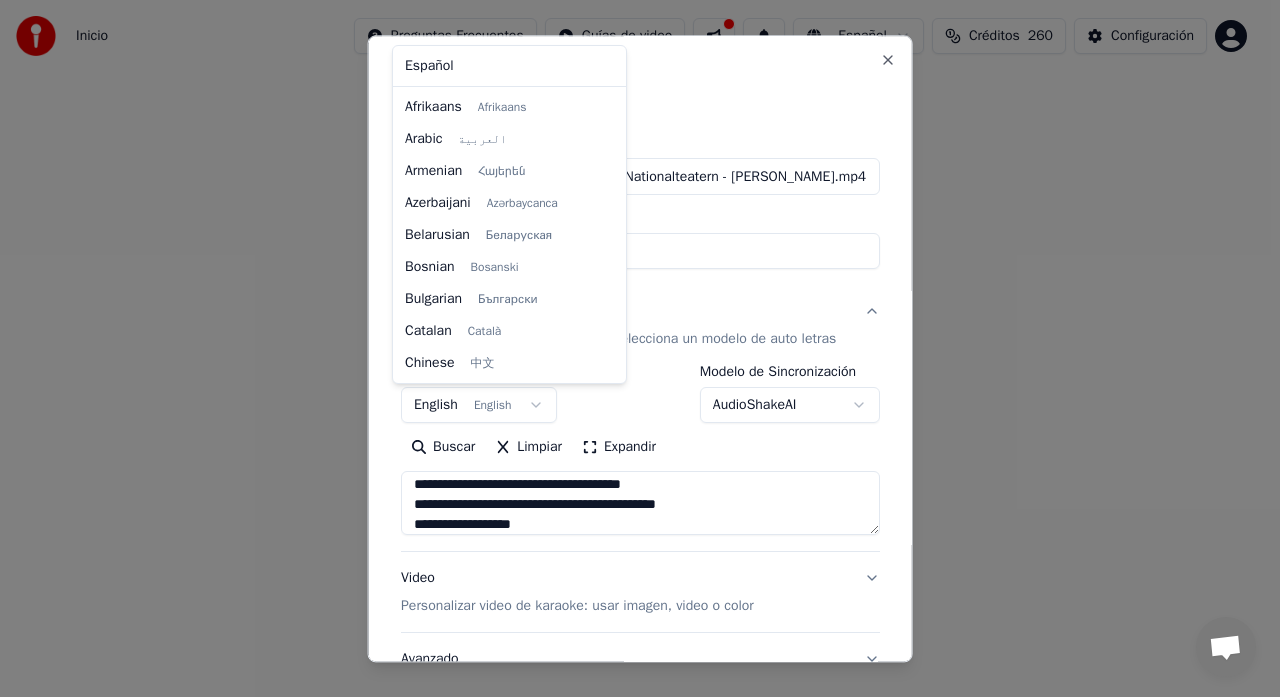 click on "Inicio Preguntas Frecuentes Guías de video Español Créditos 260 Configuración Bienvenido a Youka Biblioteca Accede y administra todas las pistas de karaoke que has creado. Edita, organiza y perfecciona tus proyectos. Crear Karaoke Crea karaoke a partir de archivos de audio o video (MP3, MP4 y más), o pega una URL para generar instantáneamente un video de karaoke con letras sincronizadas. Chatt Adam från Youka Desktop Fler kanaler Fortsätt på E-post Nätverk offline. Återansluter... Inga meddelanden kan skickas eller tas emot just nu. Youka Desktop Hej! Hur kan jag hjälpa dig?  Fredag, 11 Juli Hello! I don't want any money taken from my account next month. I want to use the credits I have first, and there are a lot of them. 2025-07-11 Can you do it yourself please? 2025-07-11 Can I use my credits until they run out? 2025-07-11 Läst Adam Hello, I canceled your subscriptions. 2025-07-11 2025-07-11 which of these is it? 2025-07-11 Adam You have 3 different topups, each expired in different date Crisp" at bounding box center [631, 300] 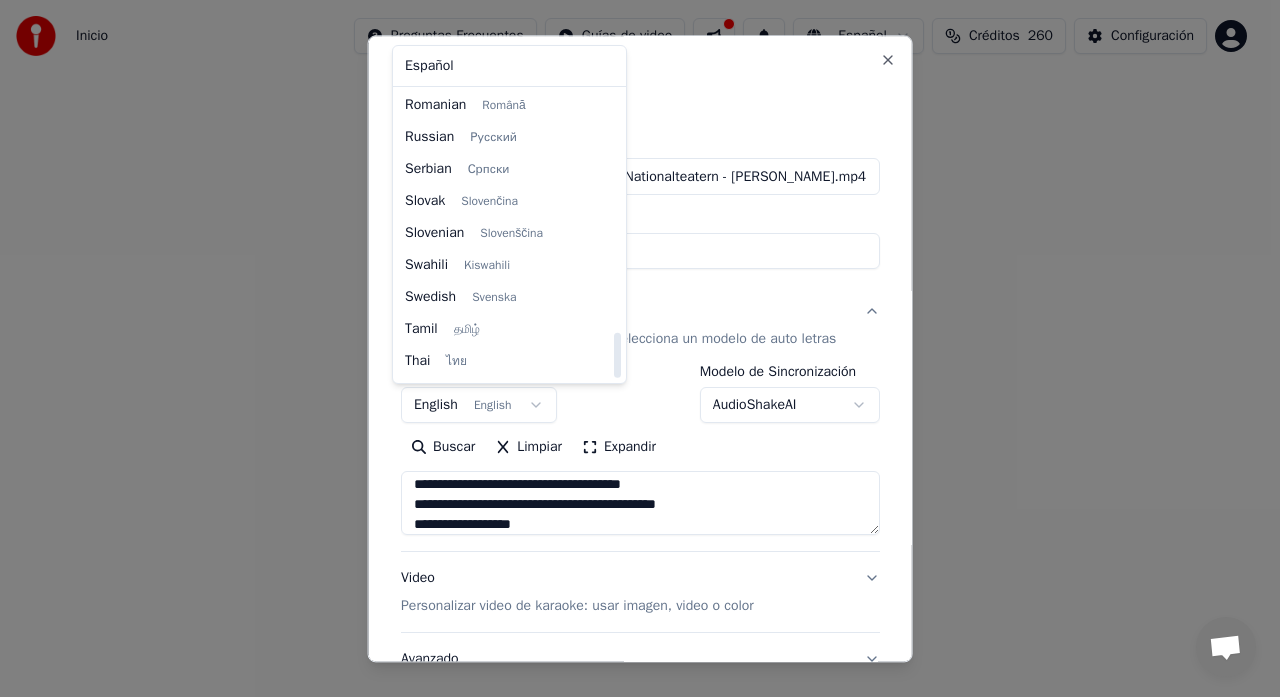 scroll, scrollTop: 1535, scrollLeft: 0, axis: vertical 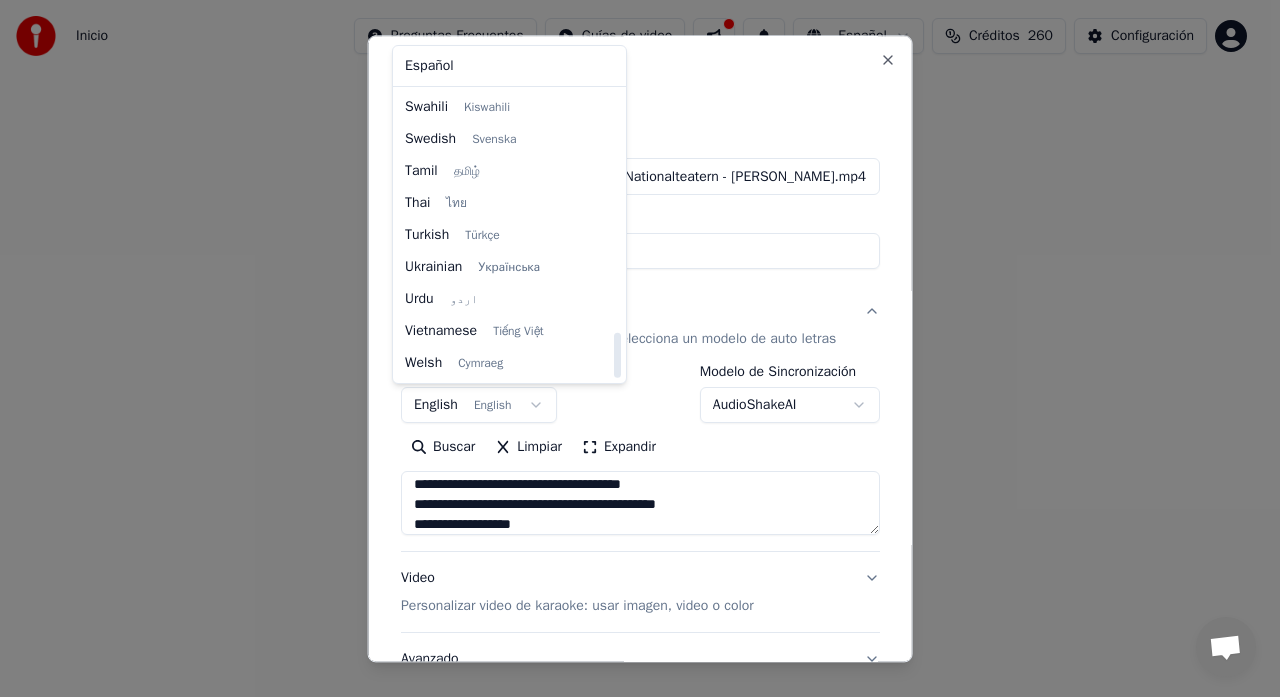 drag, startPoint x: 614, startPoint y: 138, endPoint x: 633, endPoint y: 590, distance: 452.39917 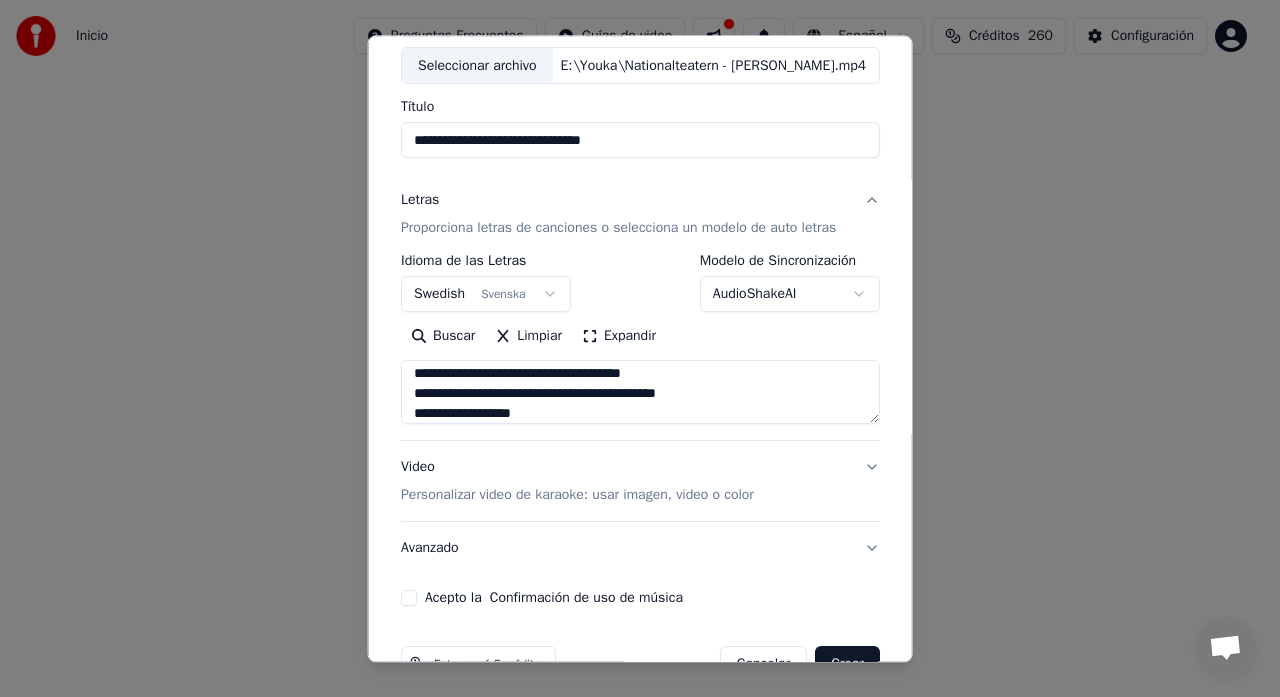 scroll, scrollTop: 164, scrollLeft: 0, axis: vertical 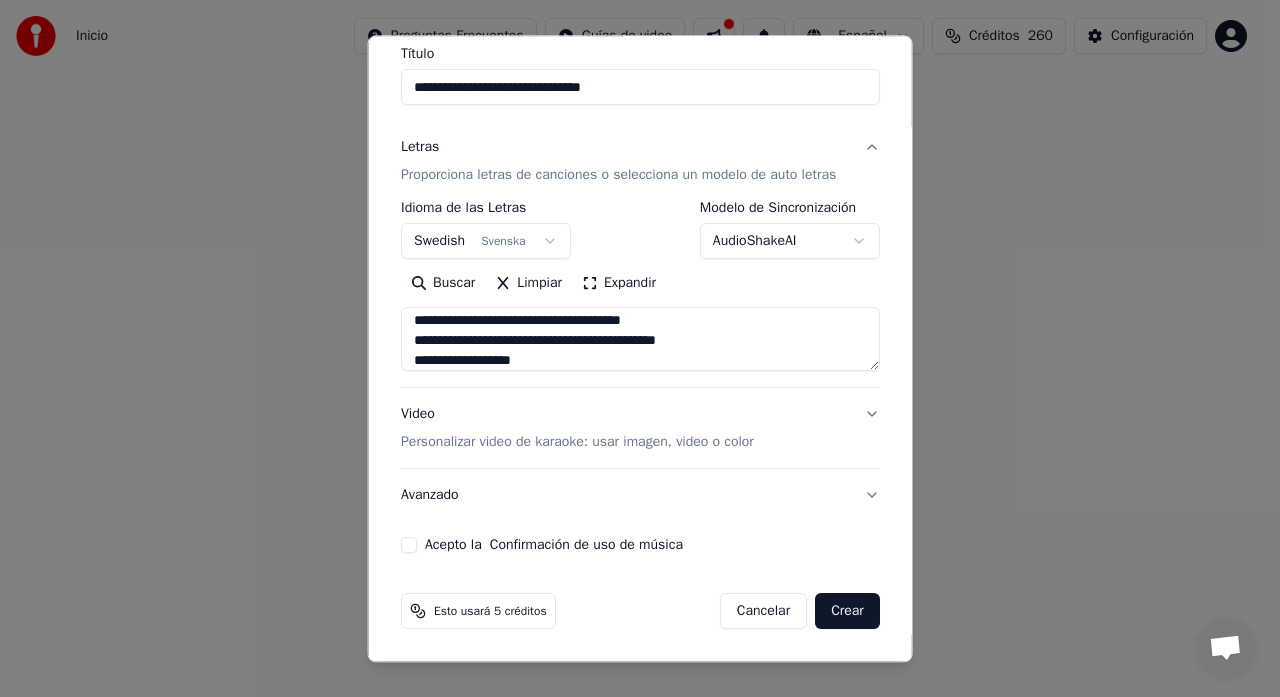 click on "Acepto la   Confirmación de uso de música" at bounding box center (409, 546) 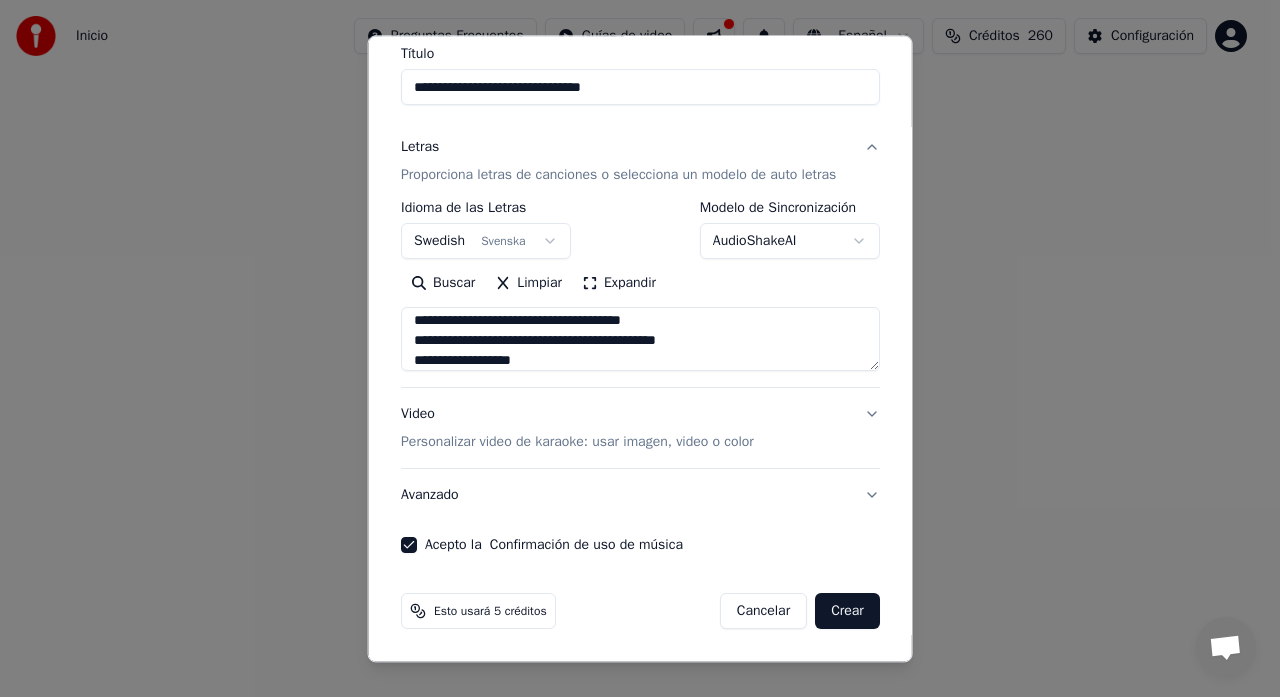 click on "Personalizar video de karaoke: usar imagen, video o color" at bounding box center (577, 443) 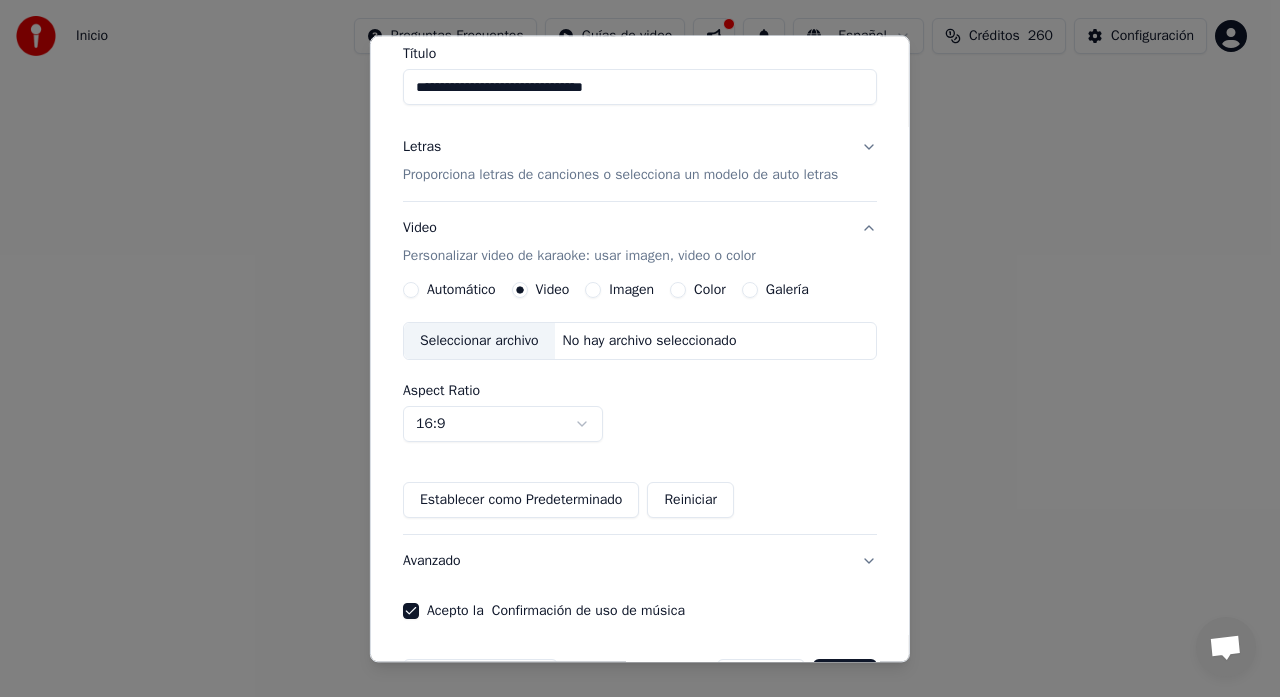click on "Imagen" at bounding box center [593, 291] 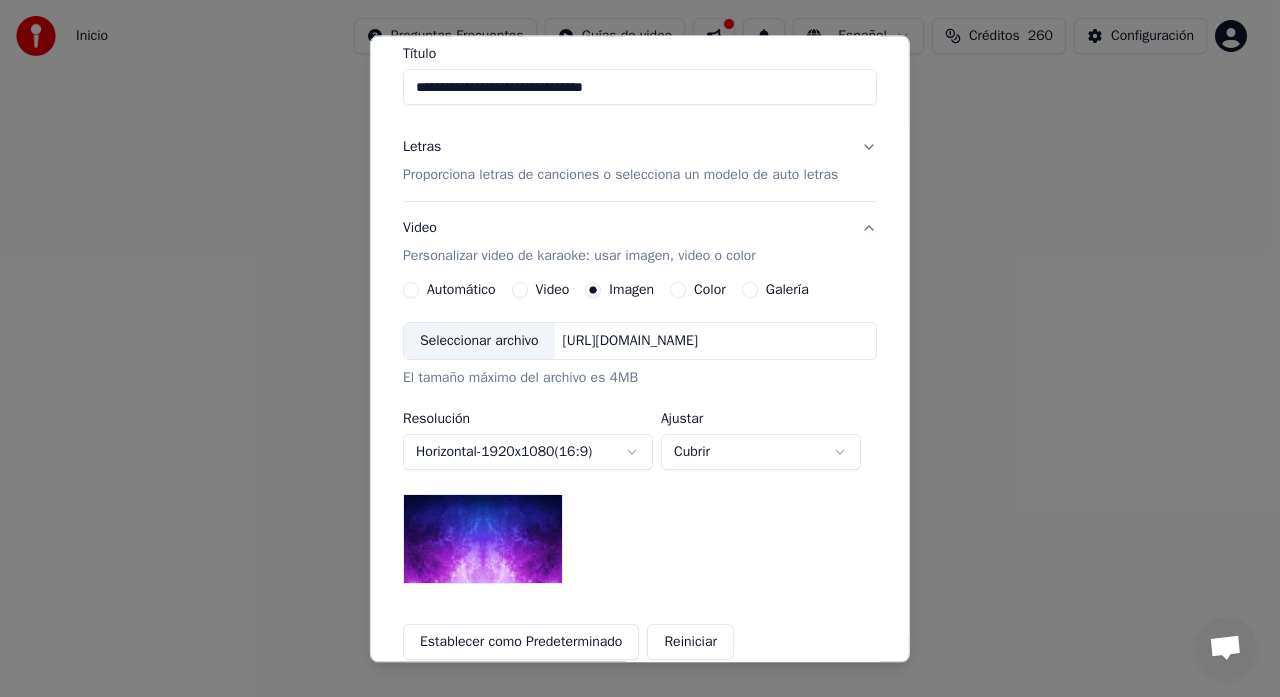 click on "Inicio Preguntas Frecuentes Guías de video Español Créditos 260 Configuración Bienvenido a Youka Biblioteca Accede y administra todas las pistas de karaoke que has creado. Edita, organiza y perfecciona tus proyectos. Crear Karaoke Crea karaoke a partir de archivos de audio o video (MP3, MP4 y más), o pega una URL para generar instantáneamente un video de karaoke con letras sincronizadas. Chatt Adam från Youka Desktop Fler kanaler Fortsätt på E-post Nätverk offline. Återansluter... Inga meddelanden kan skickas eller tas emot just nu. Youka Desktop Hej! Hur kan jag hjälpa dig?  Fredag, 11 Juli Hello! I don't want any money taken from my account next month. I want to use the credits I have first, and there are a lot of them. 2025-07-11 Can you do it yourself please? 2025-07-11 Can I use my credits until they run out? 2025-07-11 Läst Adam Hello, I canceled your subscriptions. 2025-07-11 2025-07-11 which of these is it? 2025-07-11 Adam You have 3 different topups, each expired in different date Crisp" at bounding box center [631, 300] 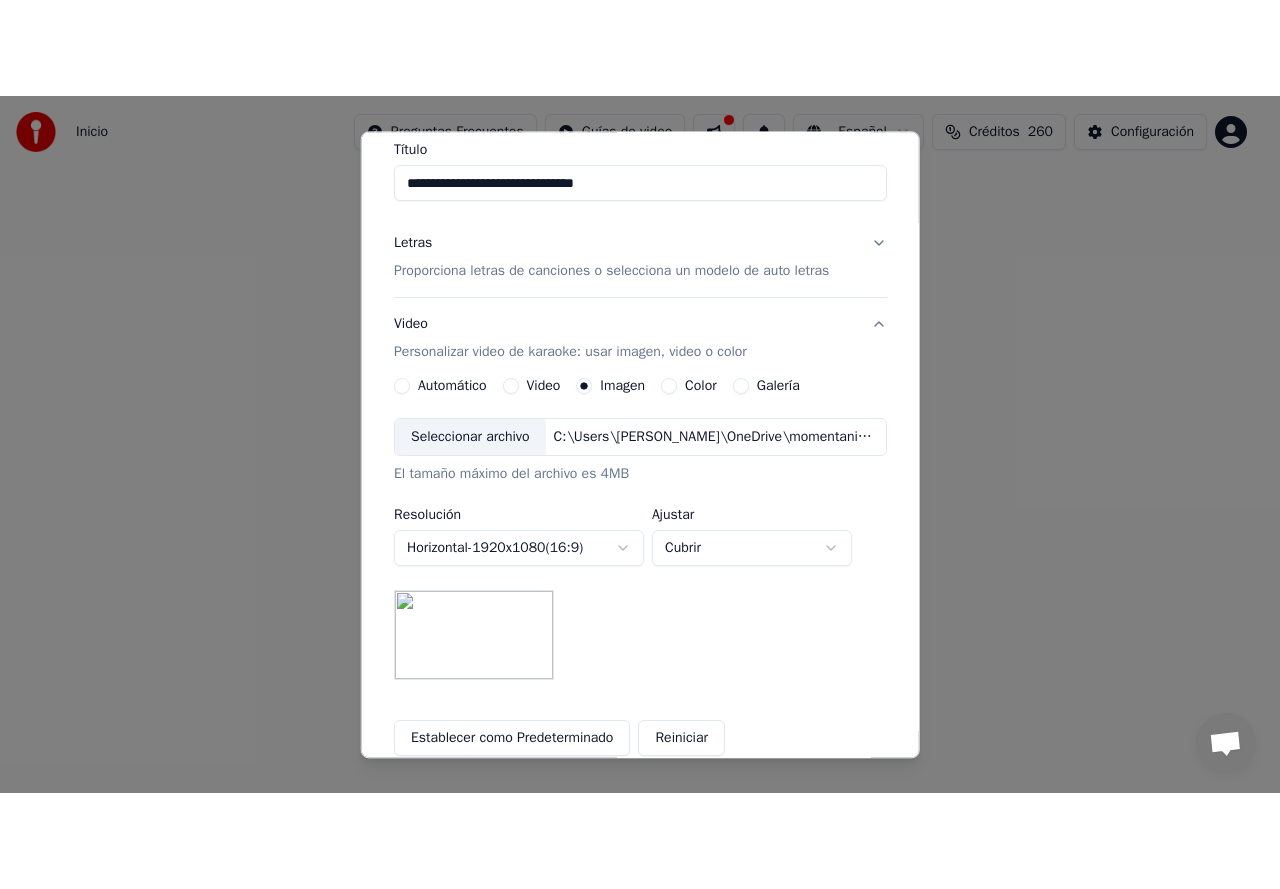 scroll, scrollTop: 372, scrollLeft: 0, axis: vertical 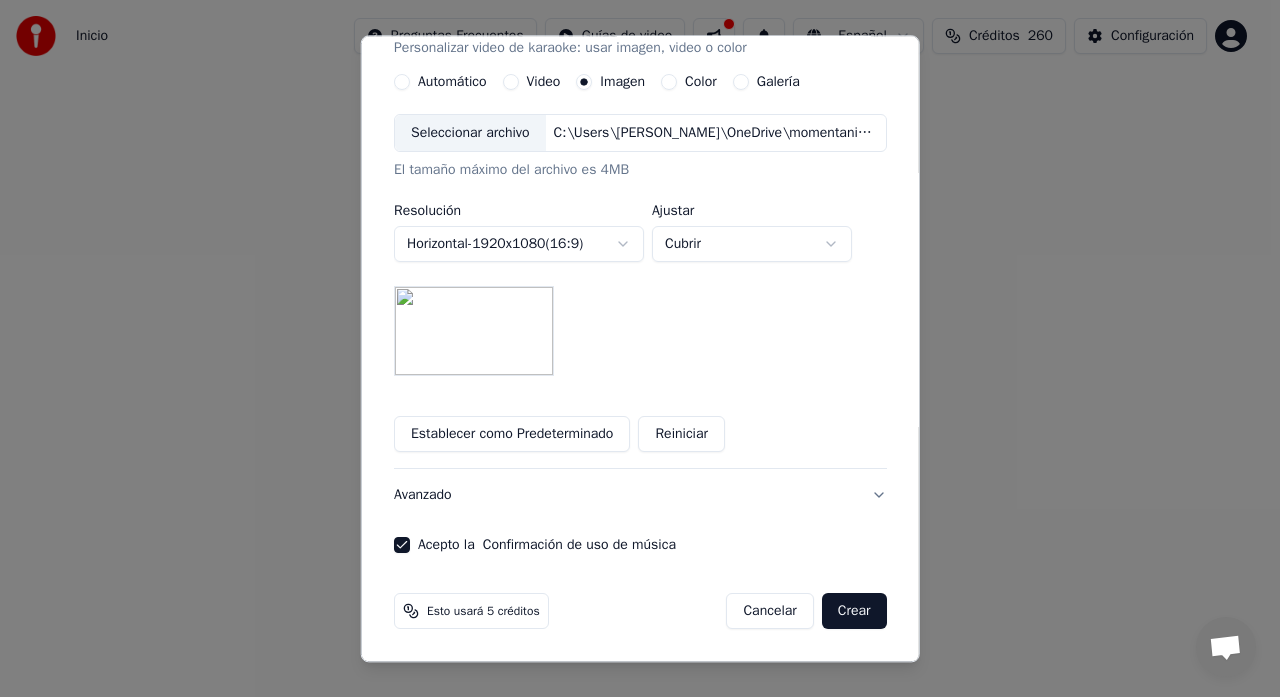 click on "Seleccionar archivo" at bounding box center [470, 134] 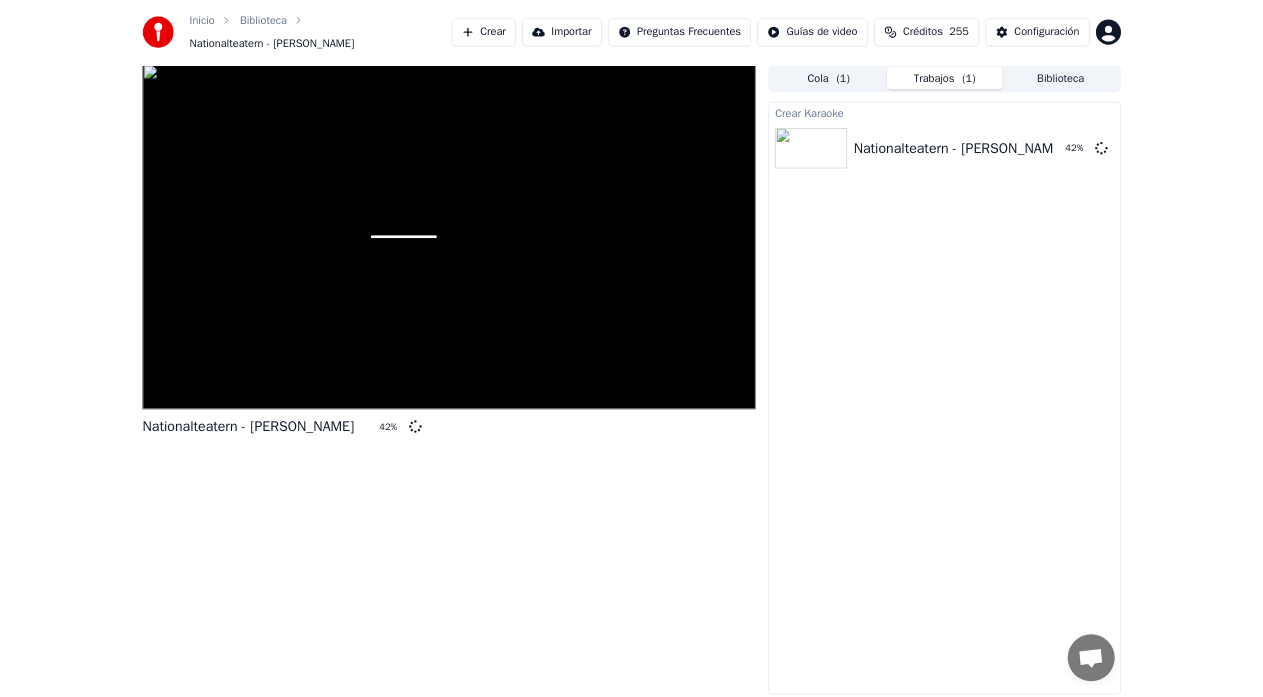 scroll, scrollTop: 214, scrollLeft: 0, axis: vertical 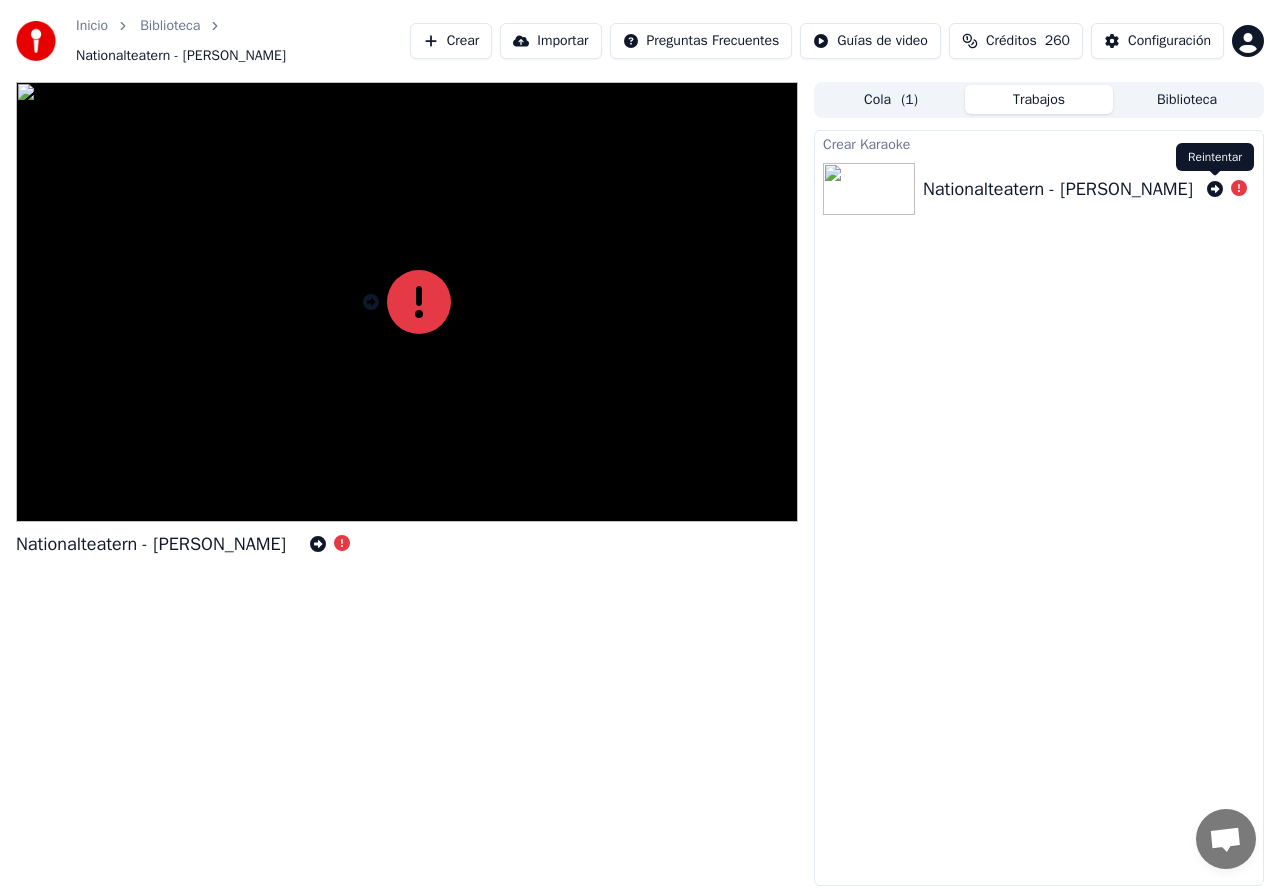 click 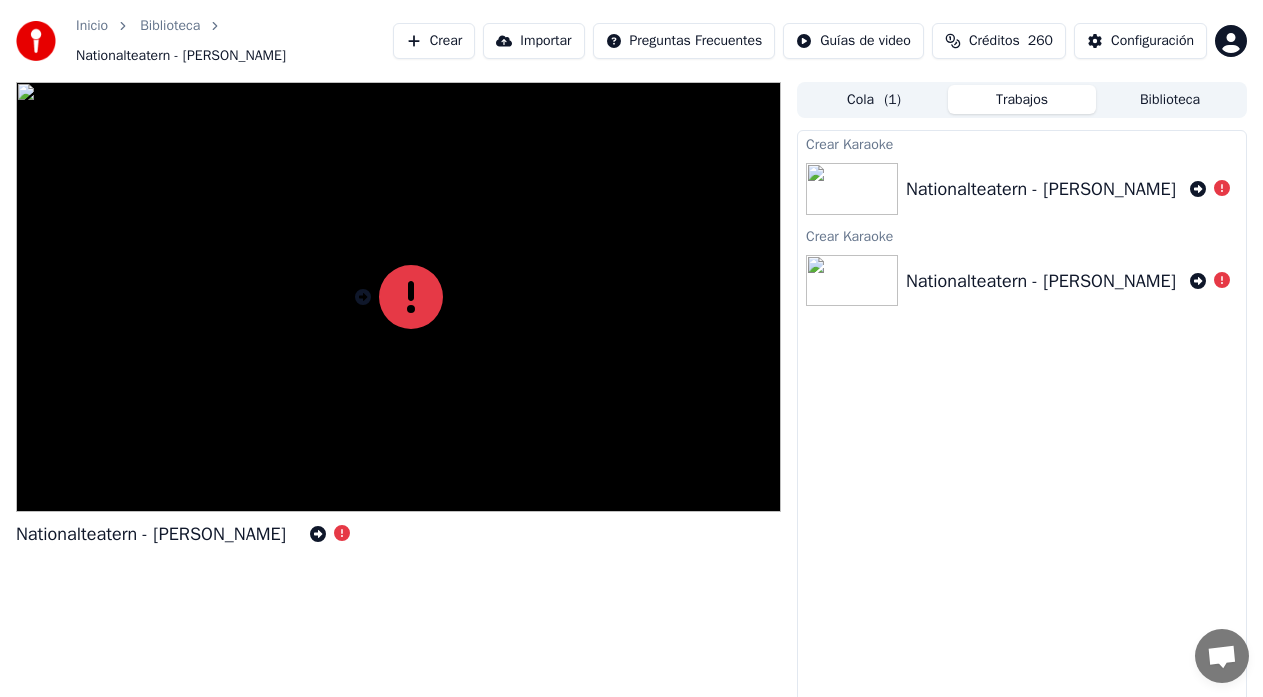 scroll, scrollTop: 250, scrollLeft: 0, axis: vertical 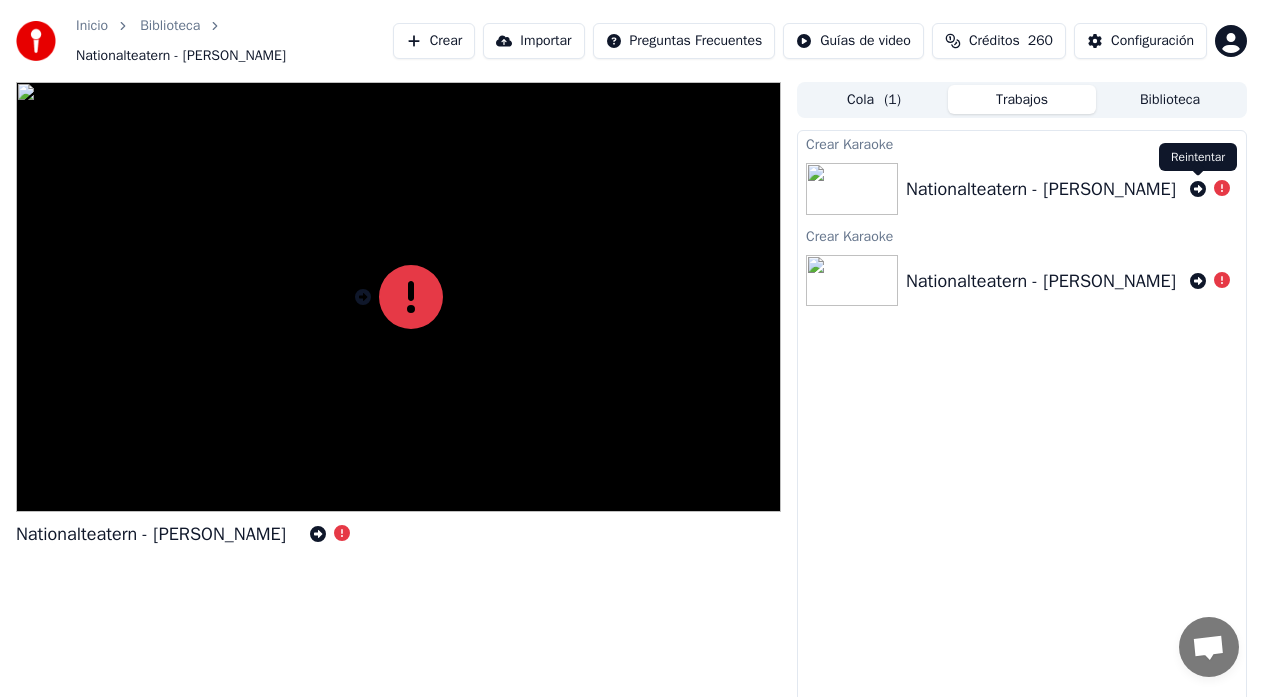 click 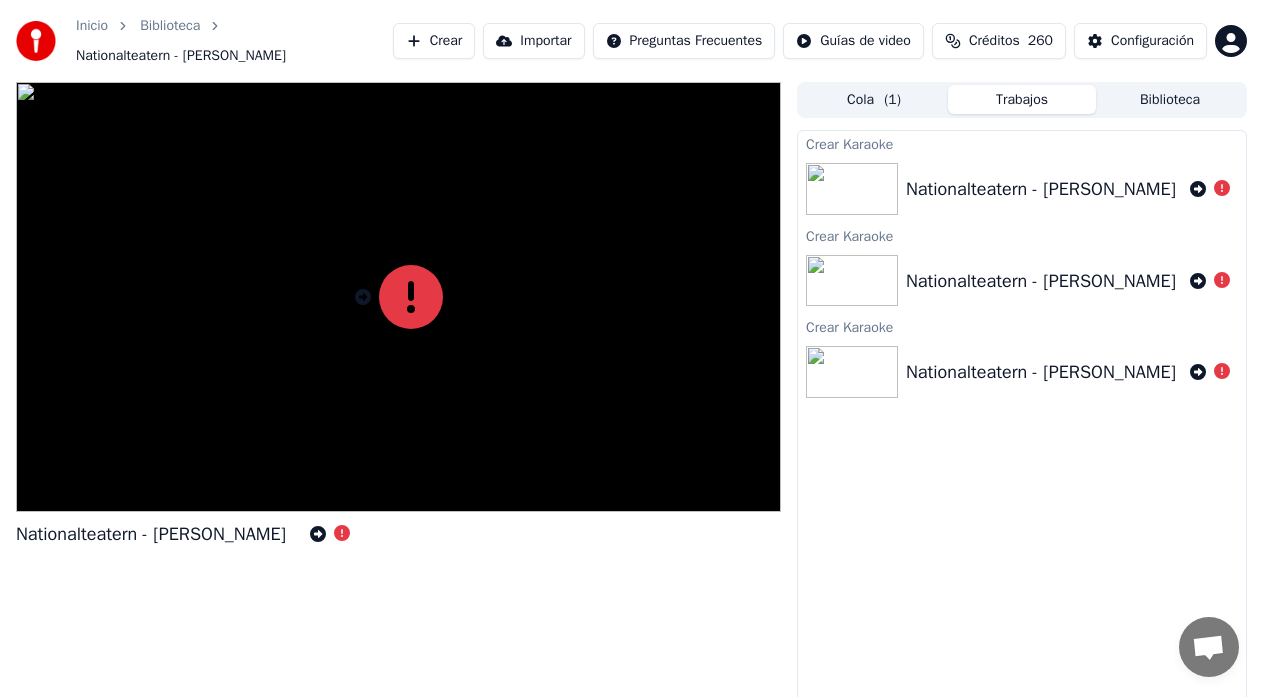 click 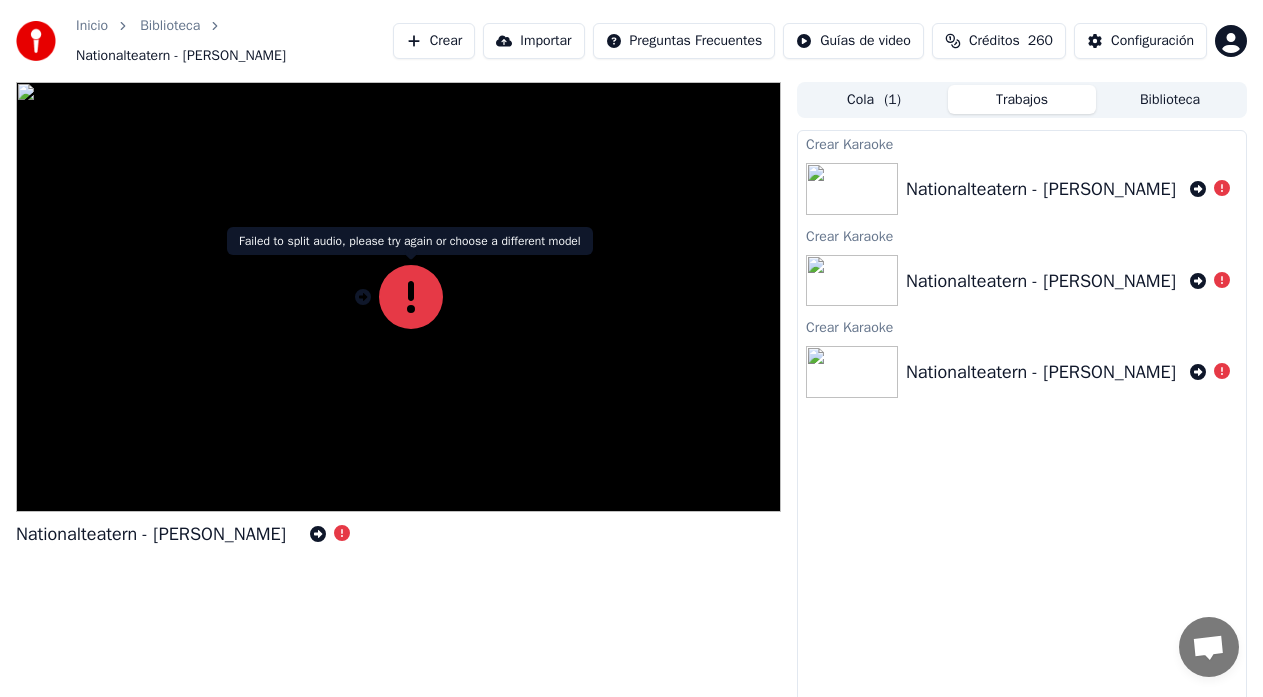 click on "Biblioteca" at bounding box center [1170, 99] 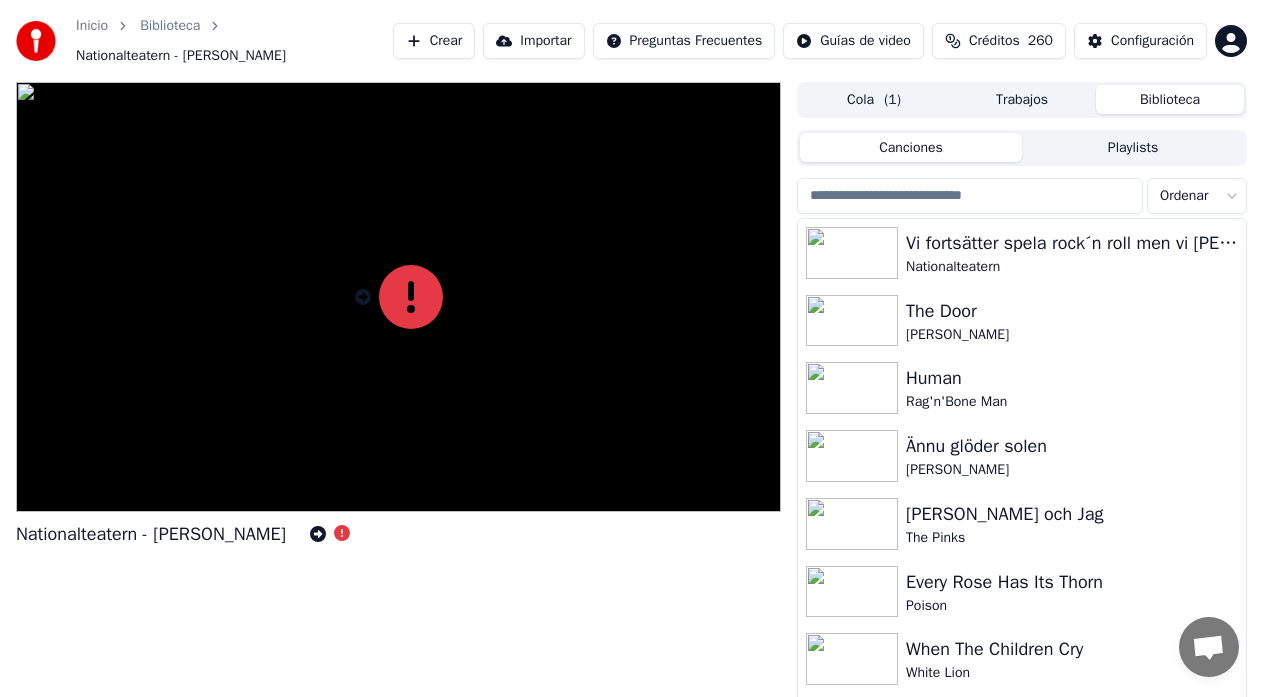 click on "Trabajos" at bounding box center (1022, 99) 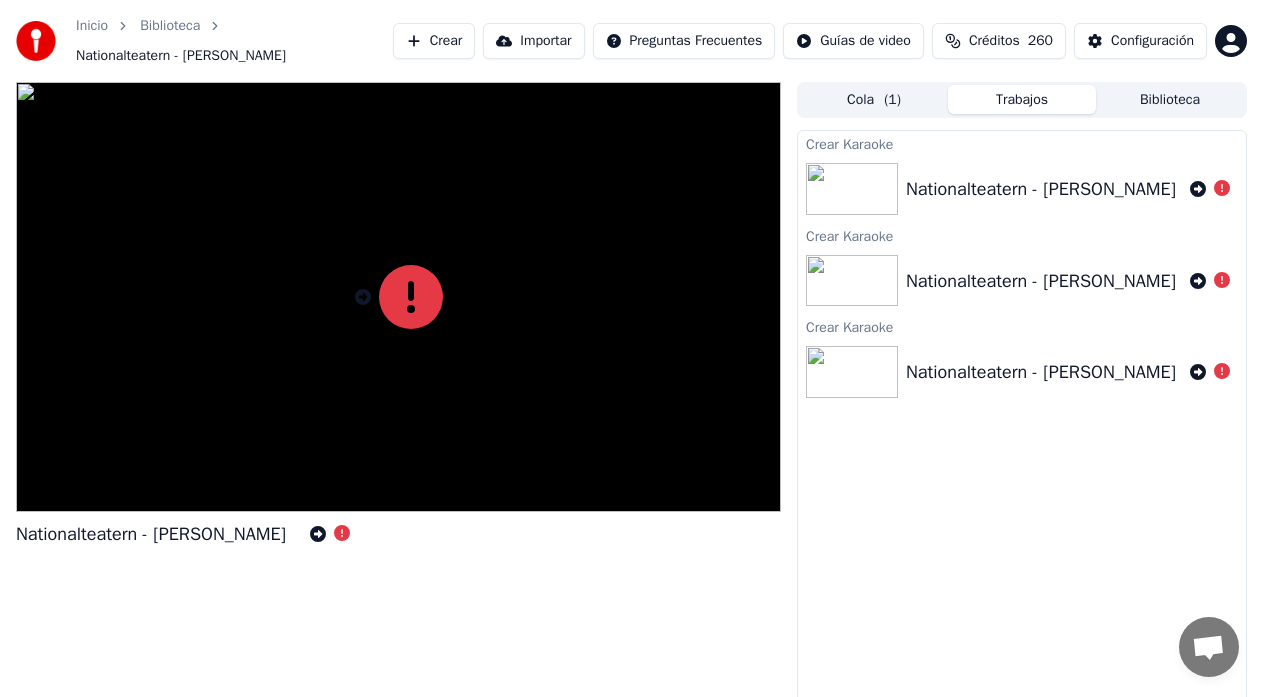 click on "Créditos" at bounding box center [994, 41] 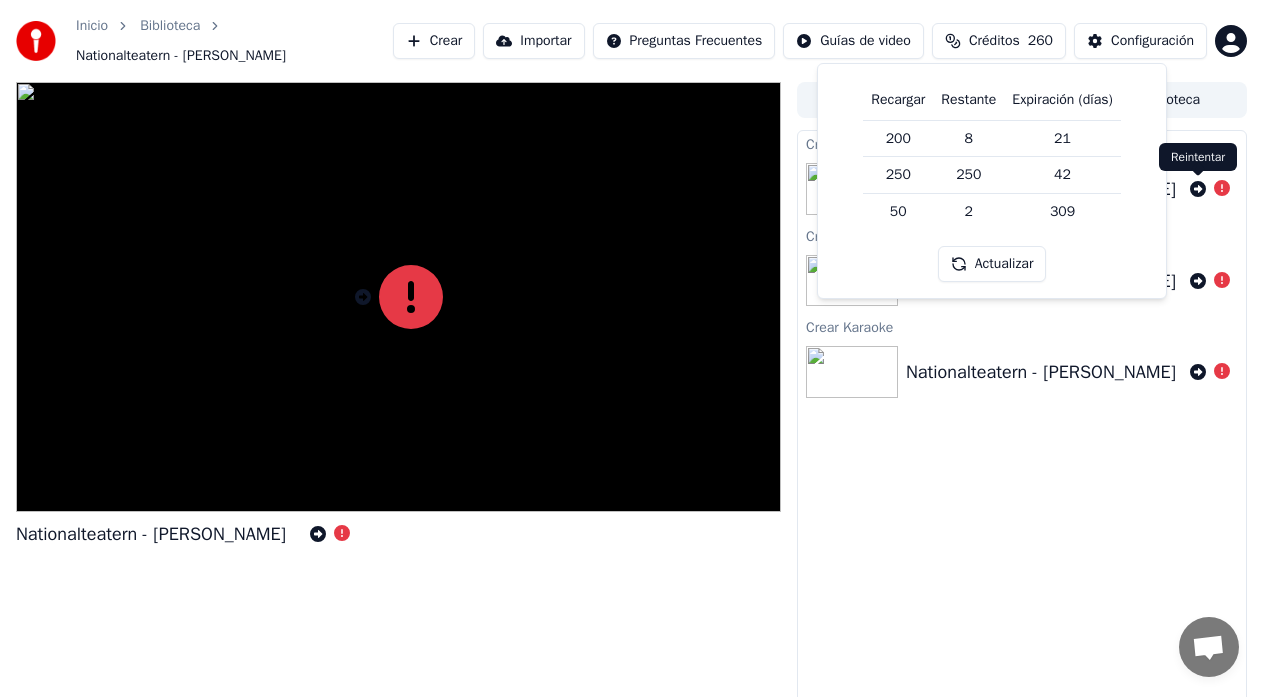 click 